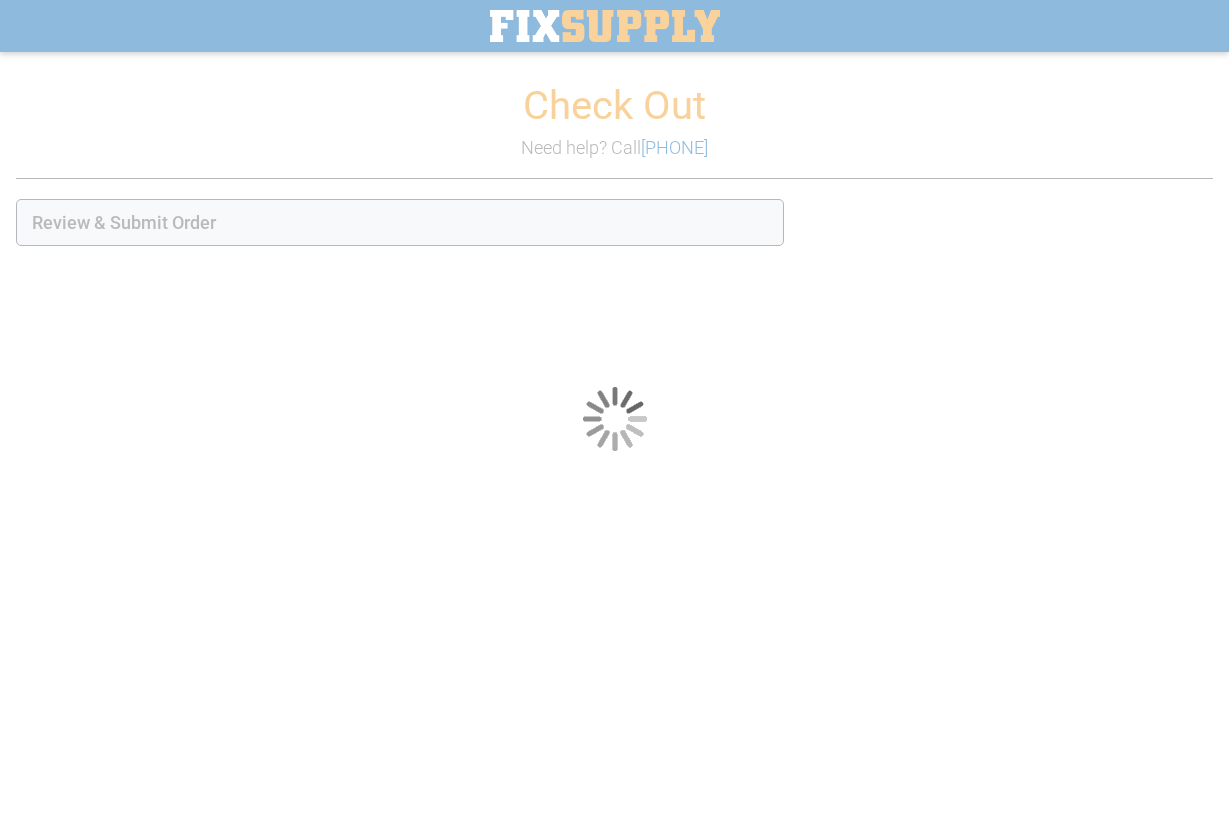 scroll, scrollTop: 0, scrollLeft: 0, axis: both 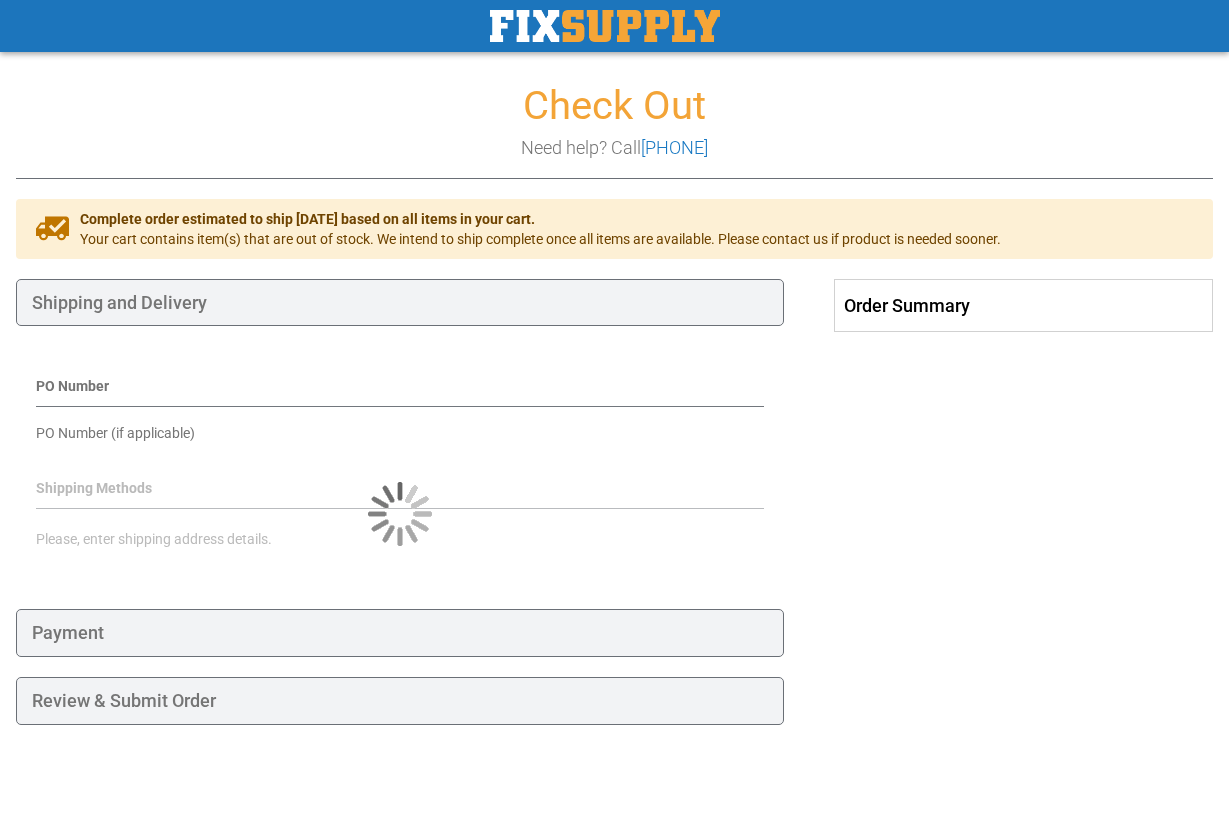 select on "**" 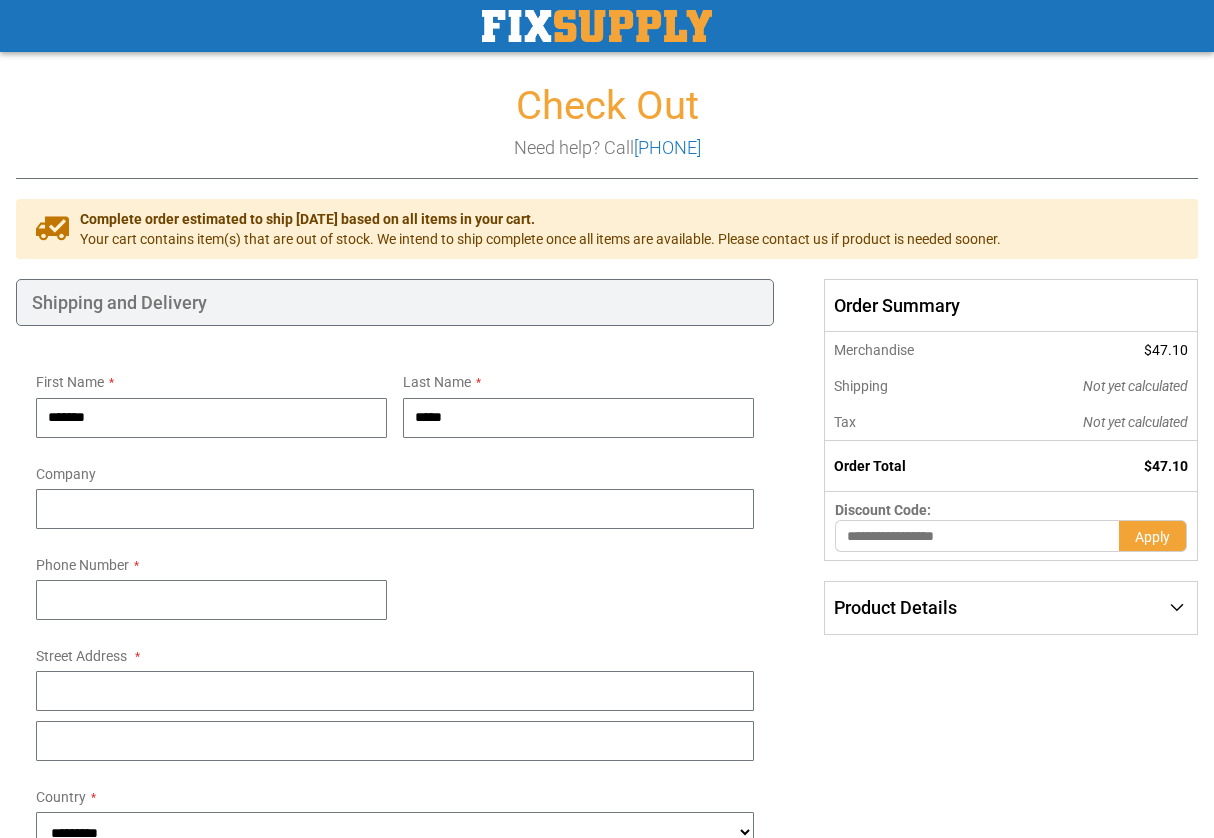 scroll, scrollTop: 0, scrollLeft: 0, axis: both 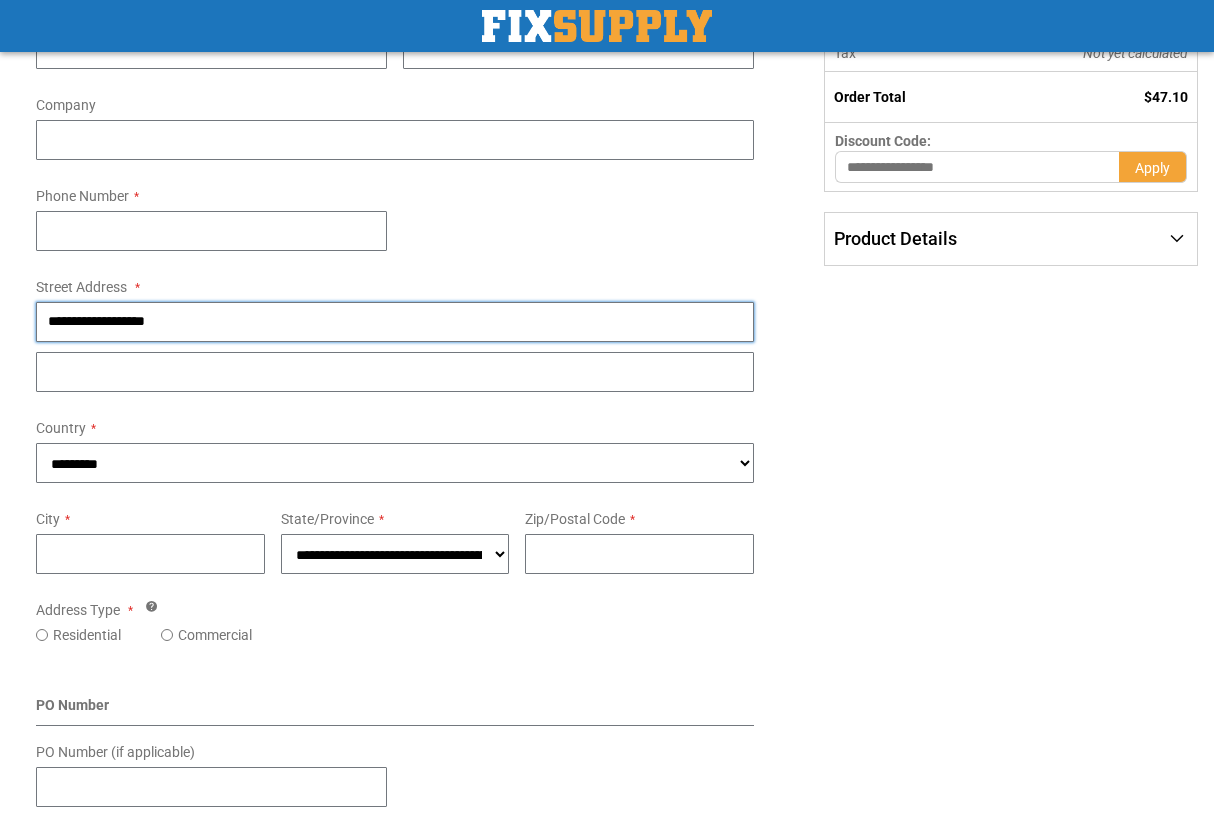 type on "**********" 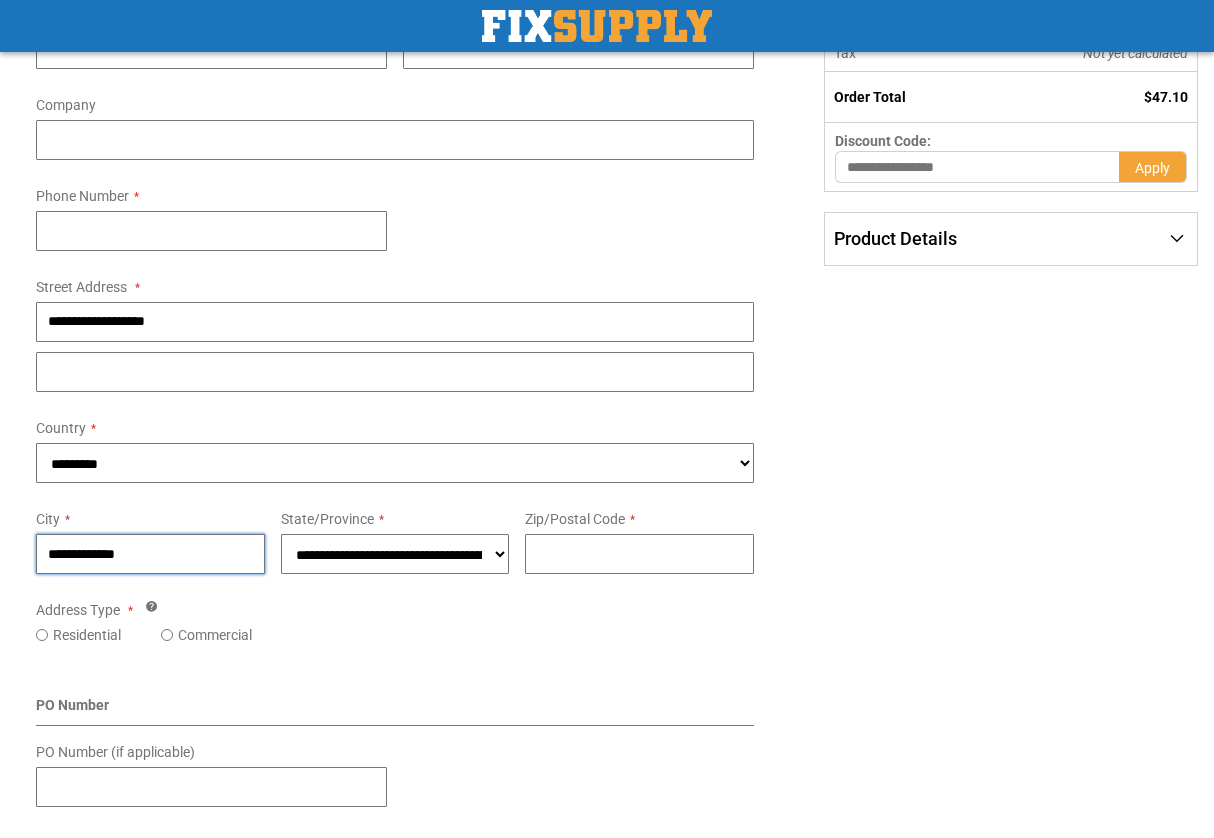 type on "**********" 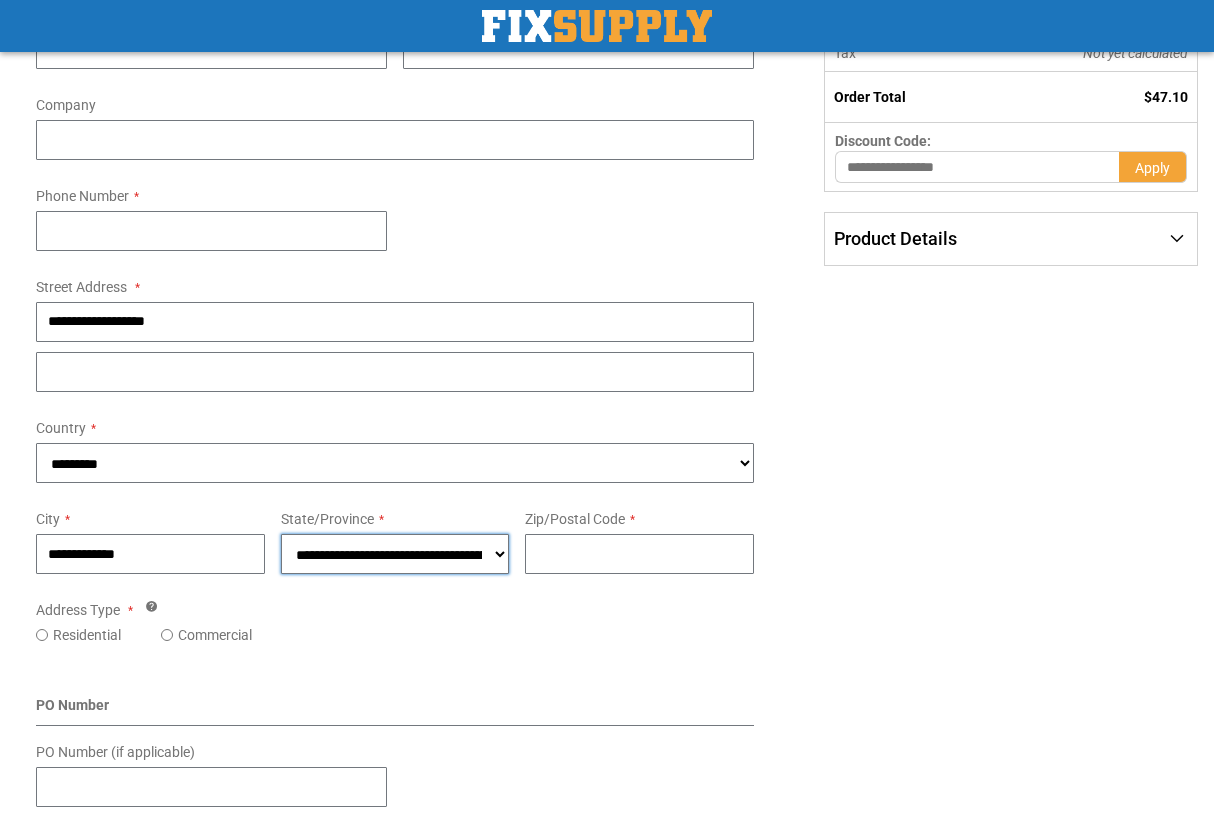 select on "**" 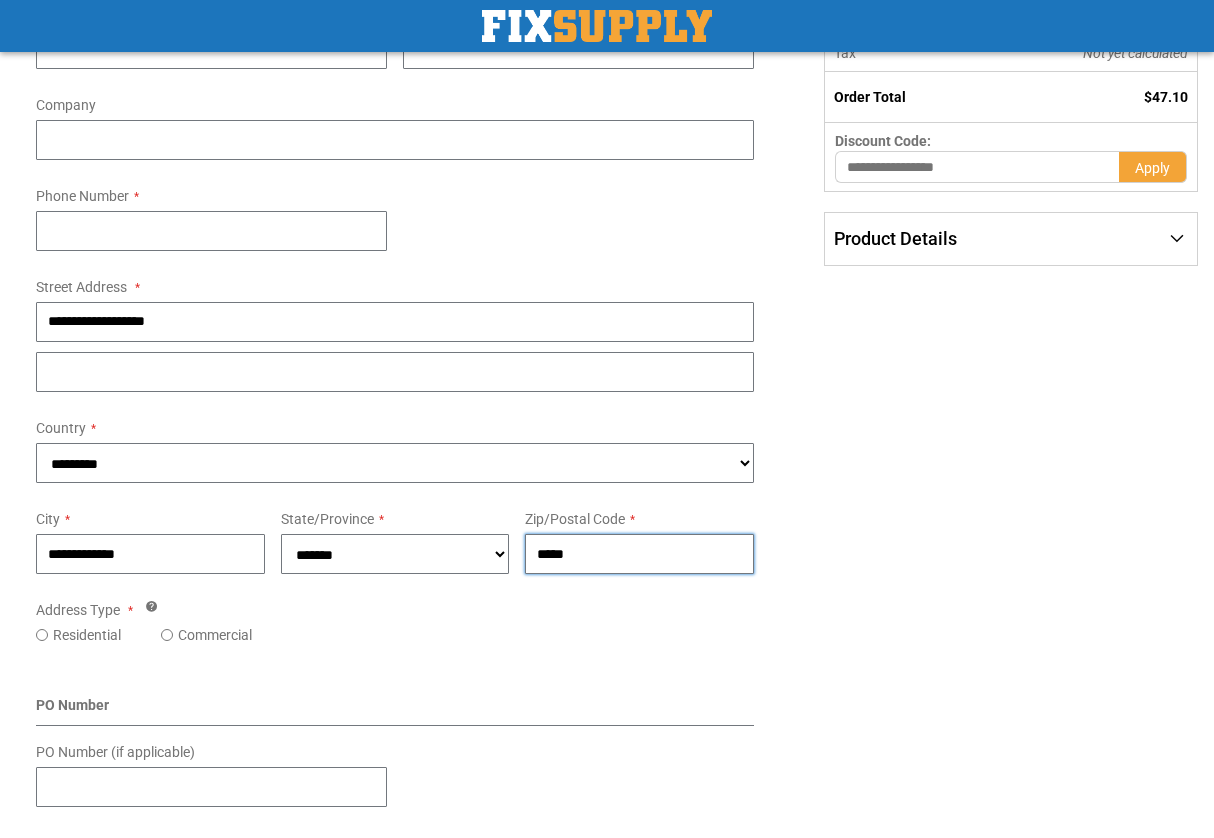 type on "*****" 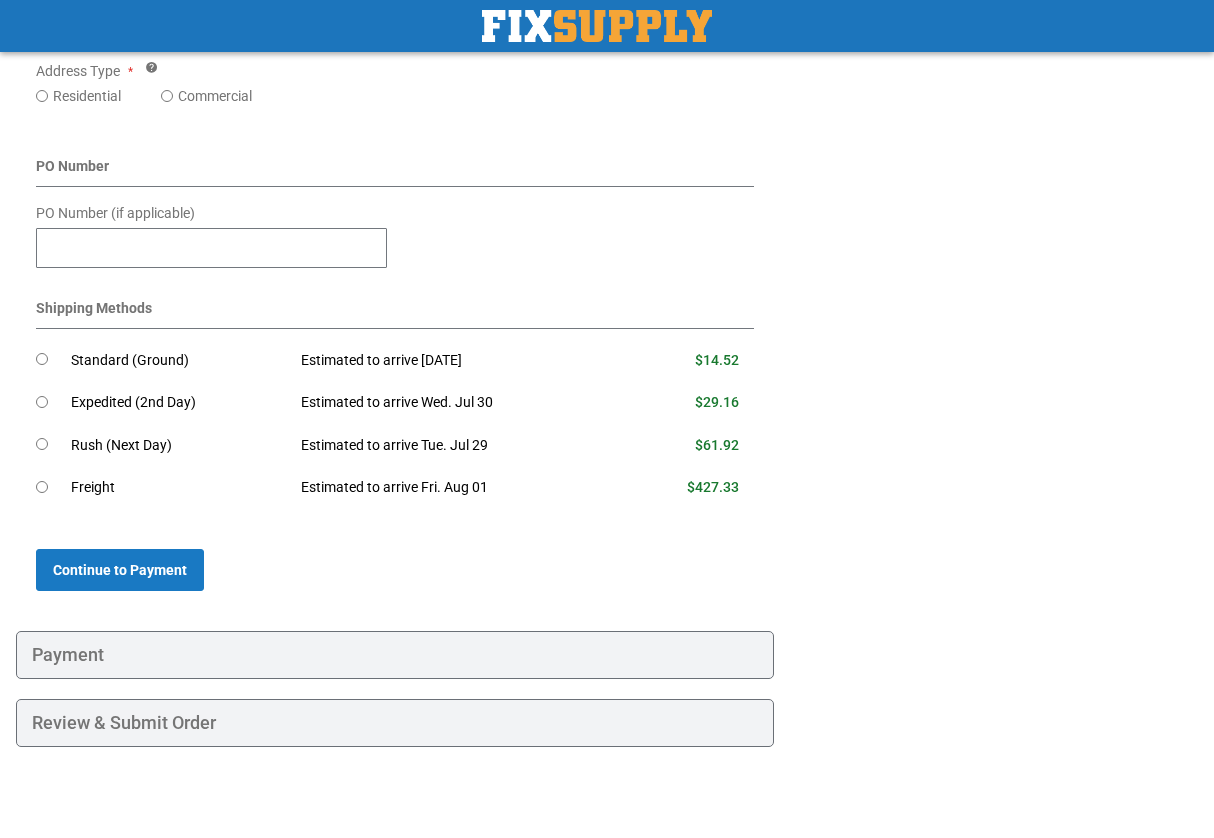 scroll, scrollTop: 907, scrollLeft: 0, axis: vertical 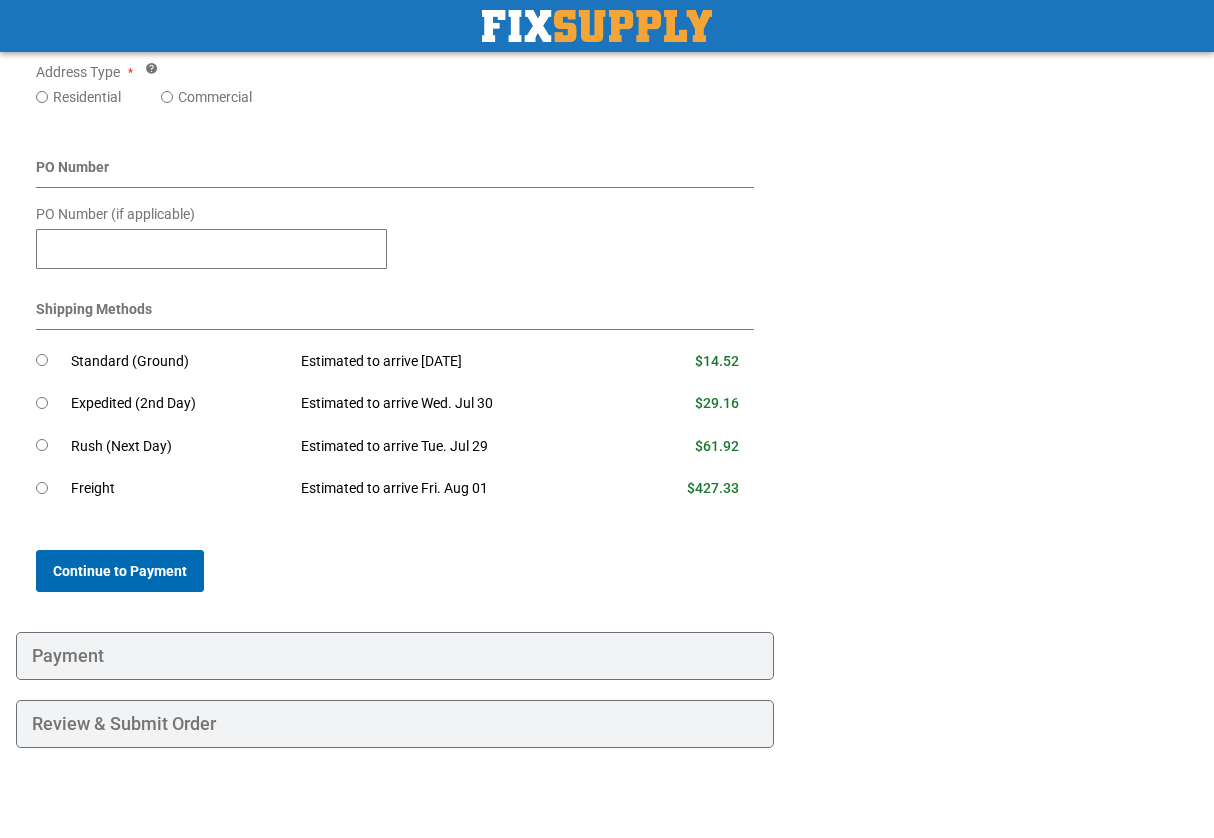 click on "Continue to Payment" at bounding box center [120, 571] 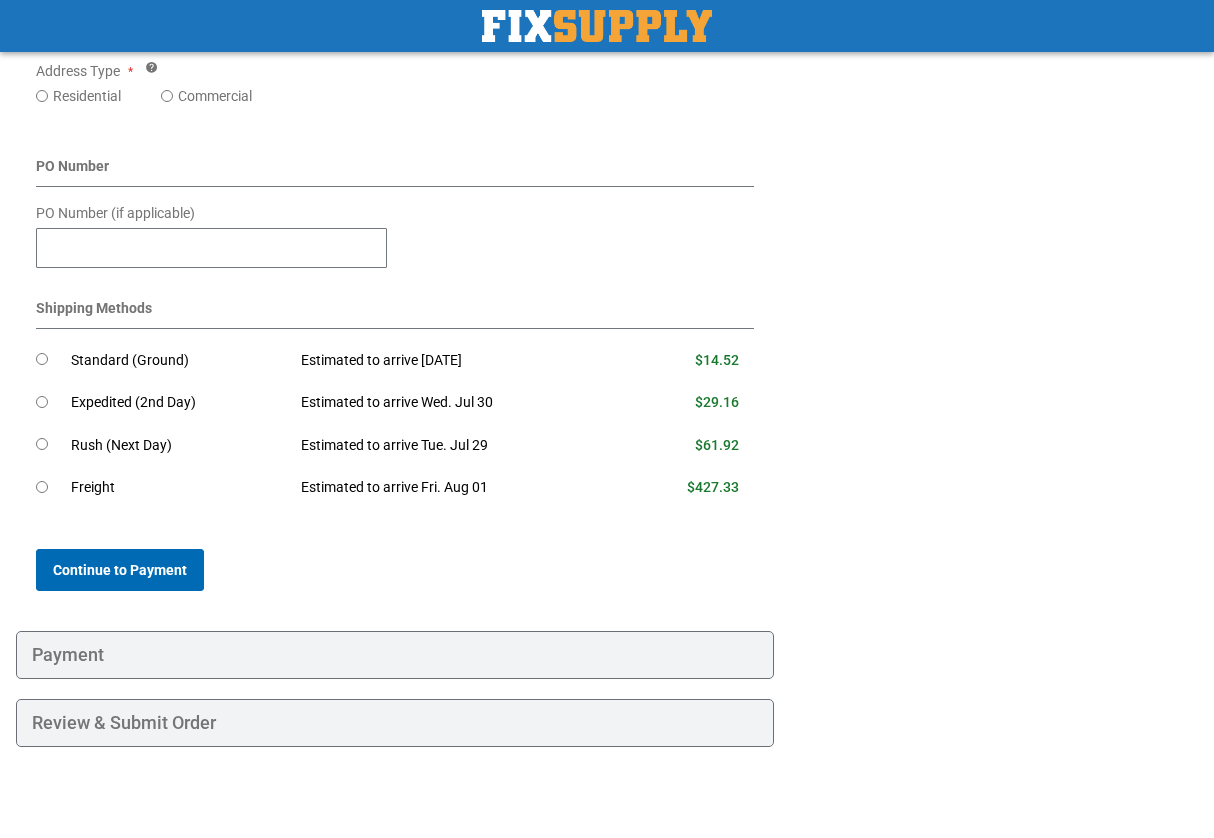 scroll, scrollTop: 931, scrollLeft: 0, axis: vertical 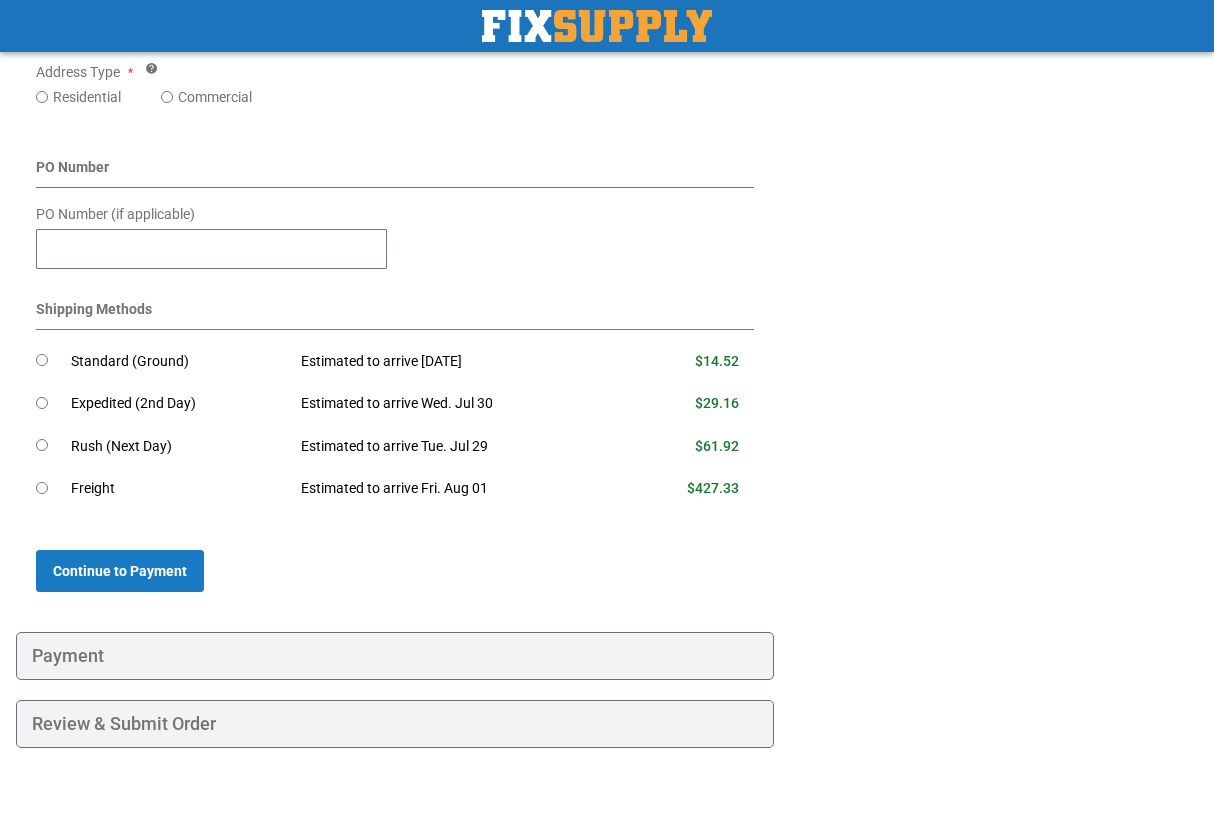 click on "Payment" at bounding box center [395, 656] 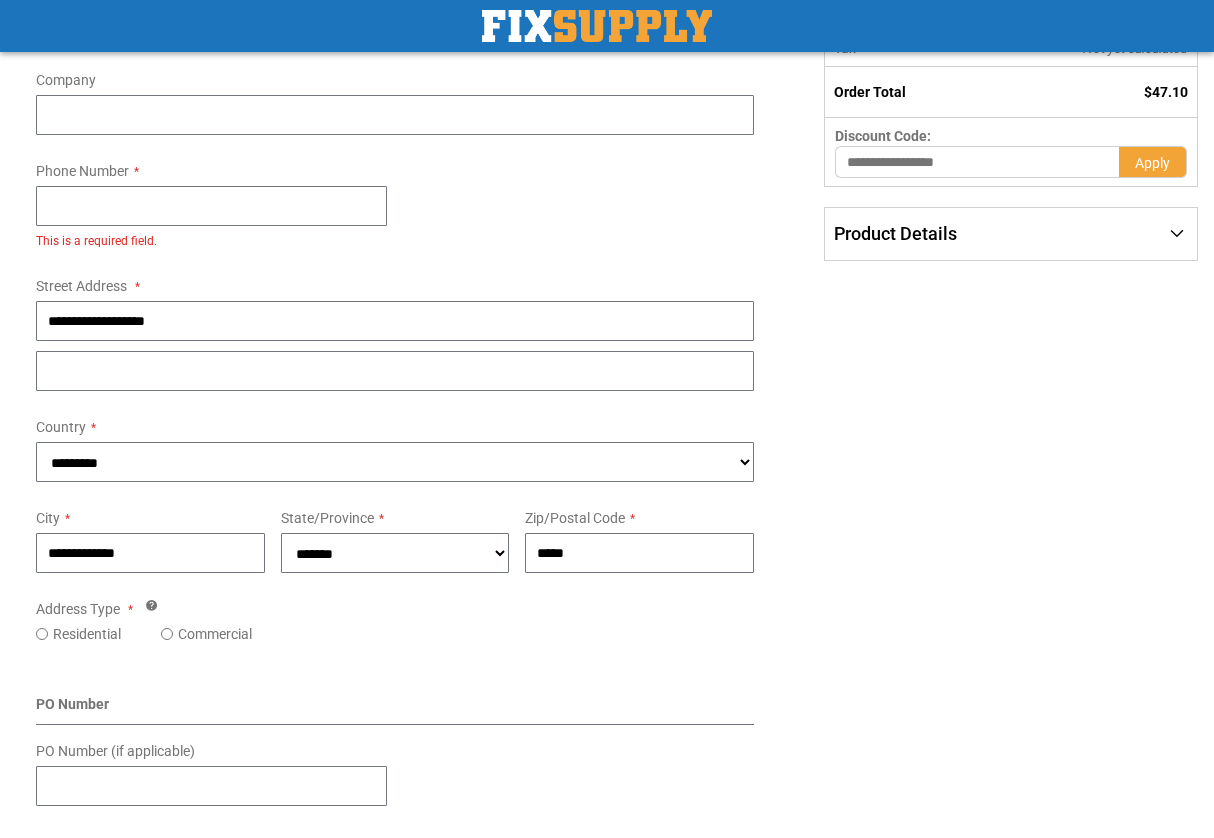 scroll, scrollTop: 315, scrollLeft: 0, axis: vertical 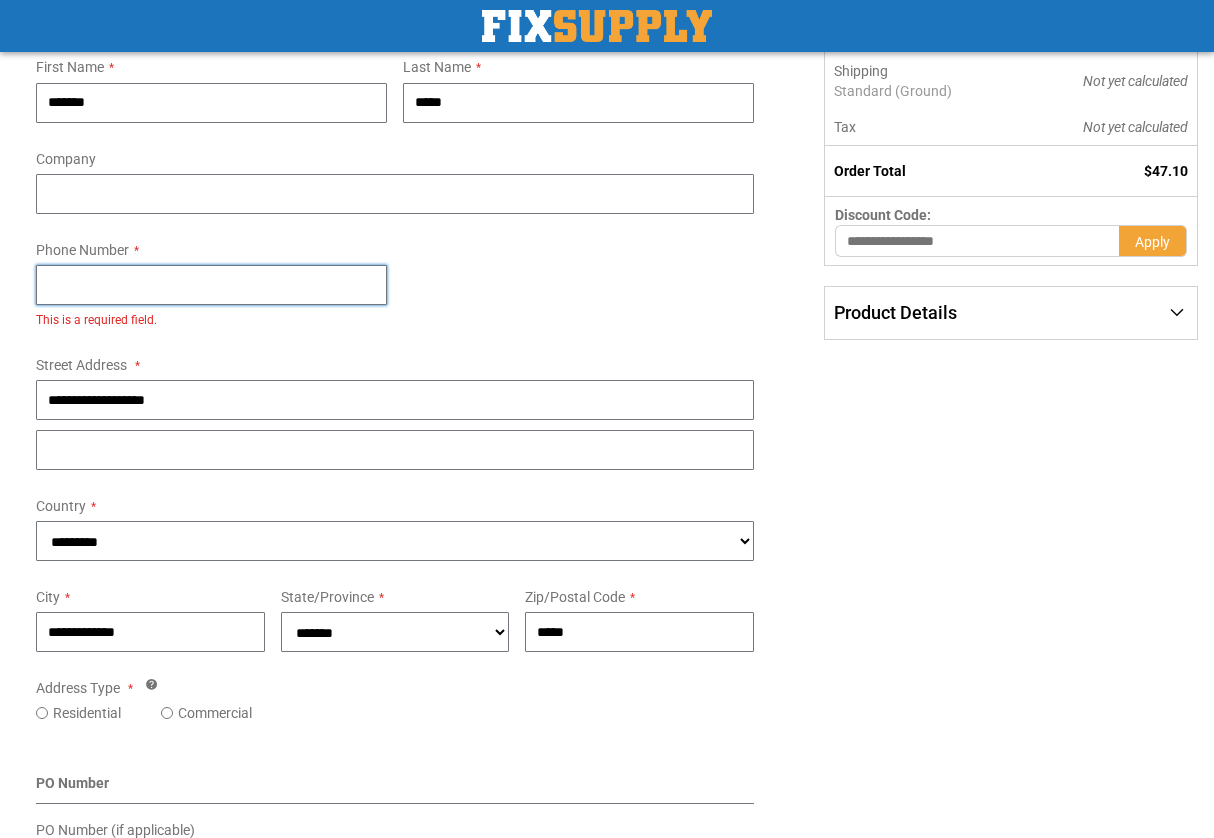click on "Phone Number" at bounding box center (211, 285) 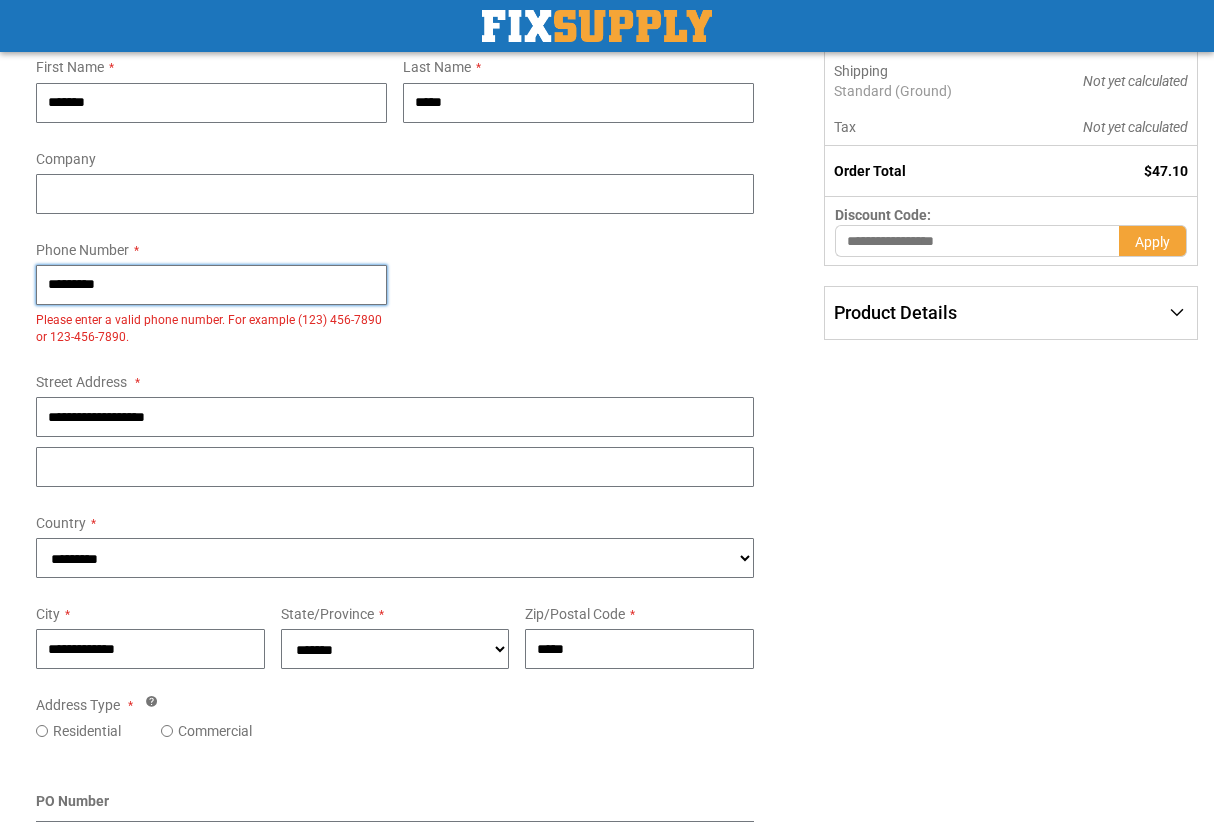type on "**********" 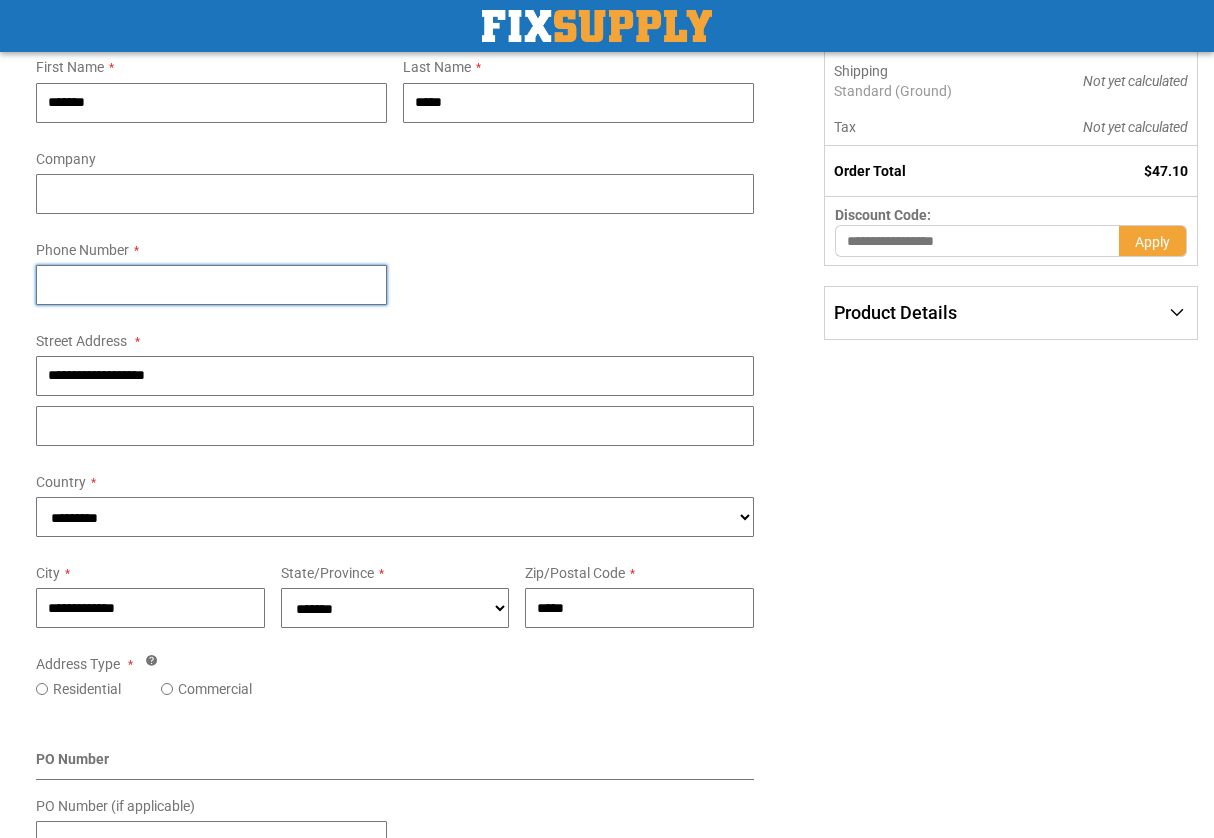 type on "**********" 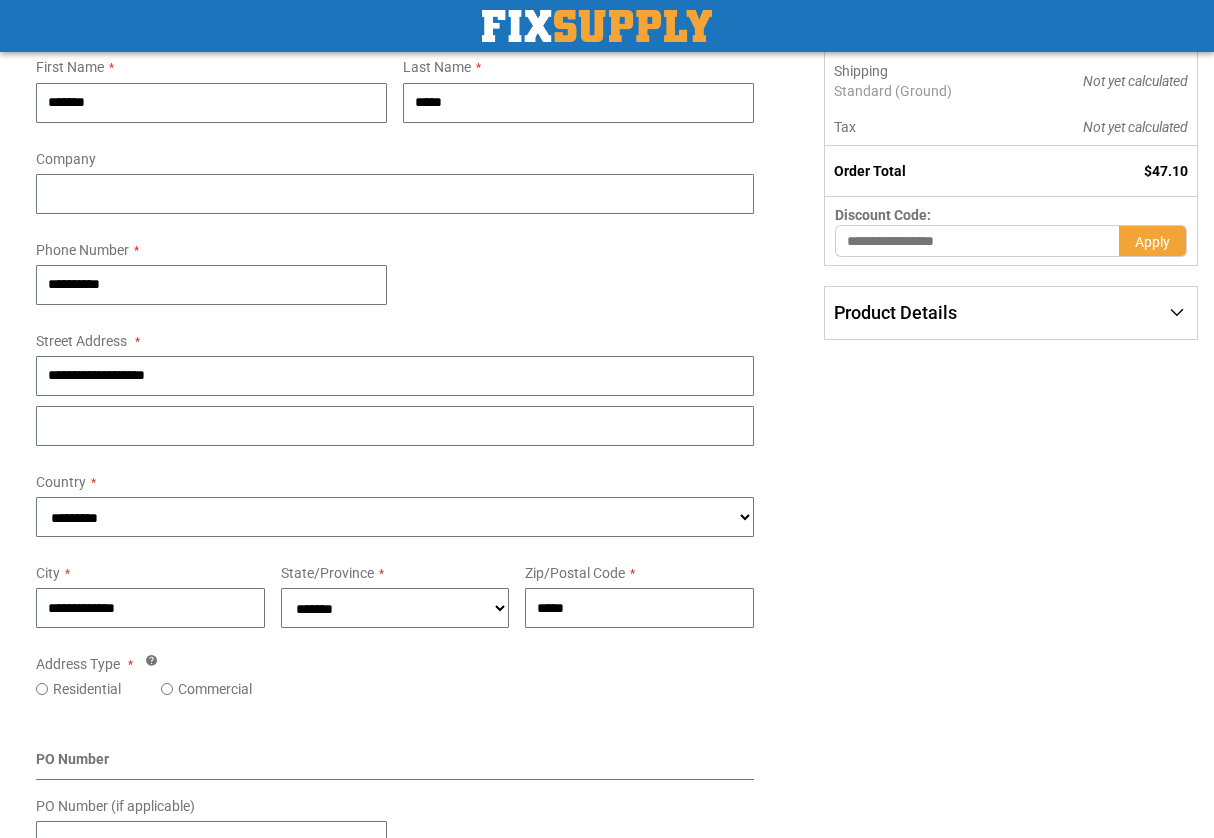 click on "Street Address" at bounding box center [81, 341] 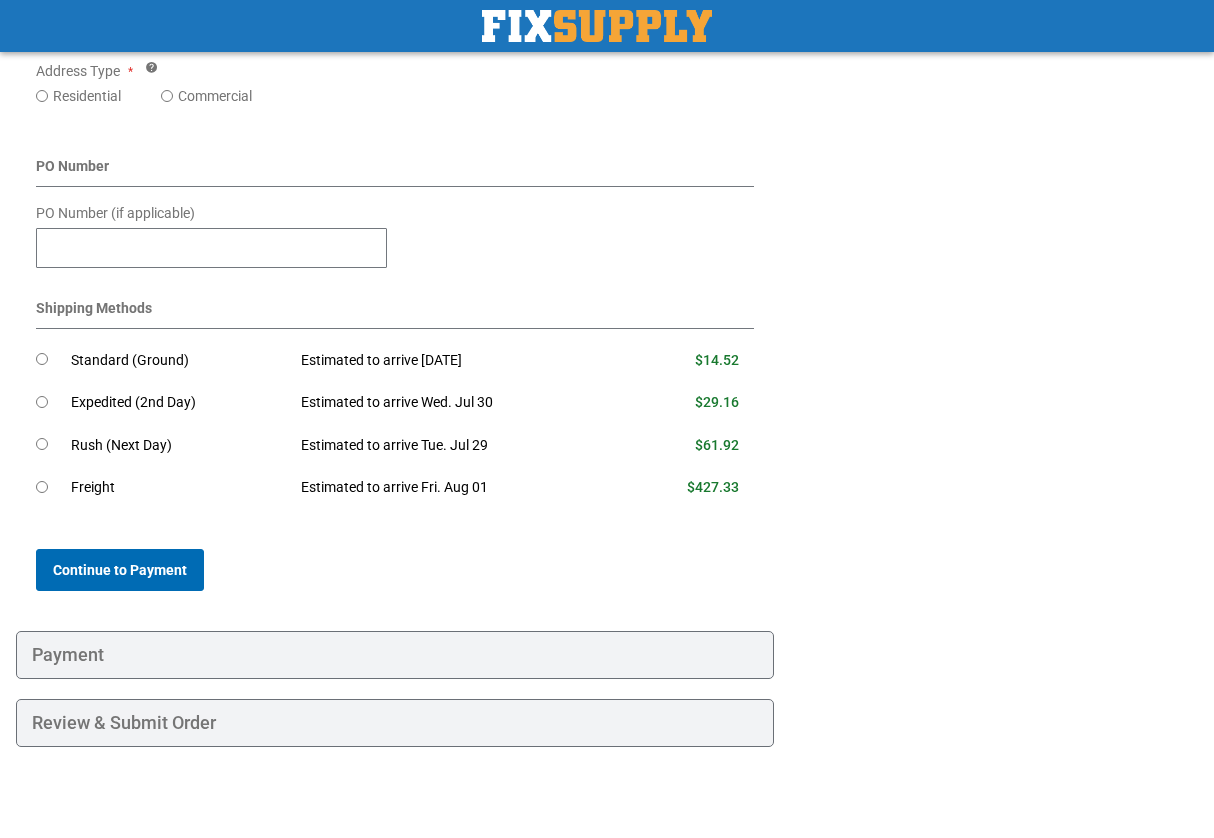 scroll, scrollTop: 907, scrollLeft: 0, axis: vertical 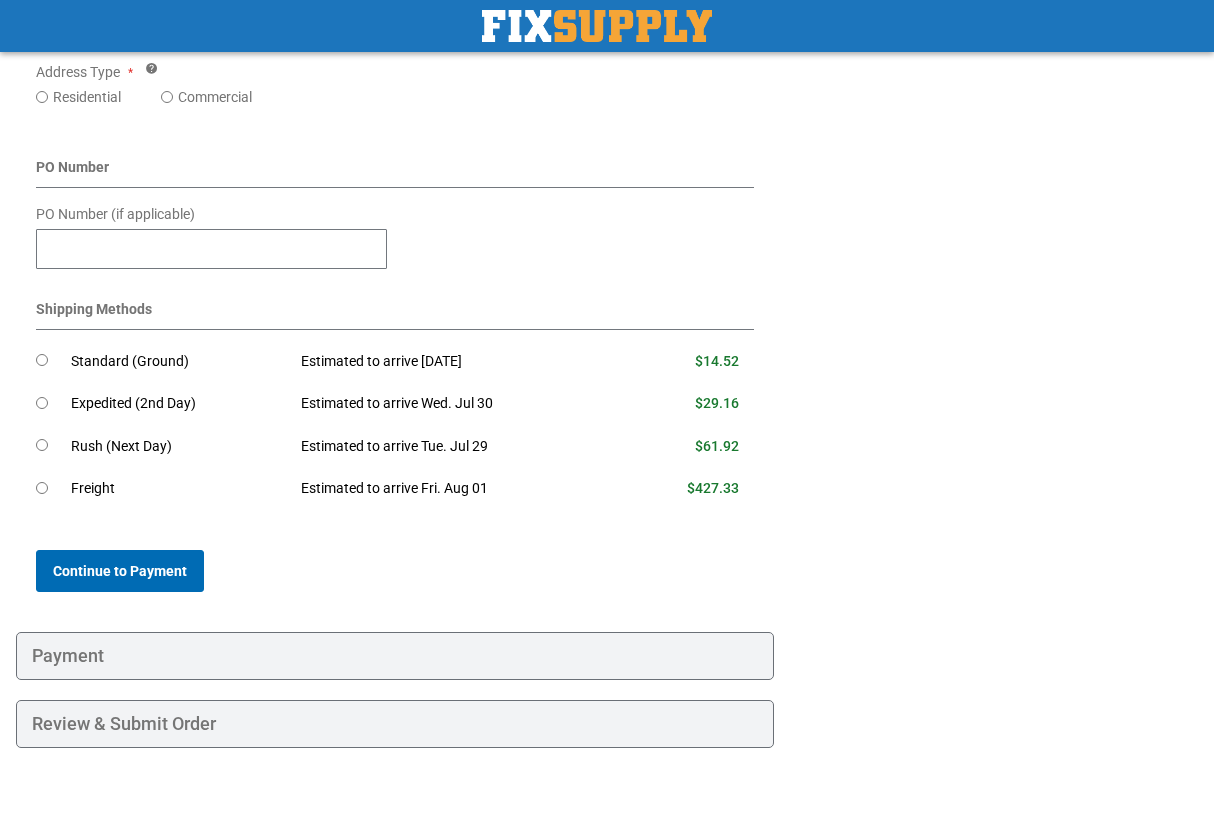 click on "Continue to Payment" at bounding box center (120, 571) 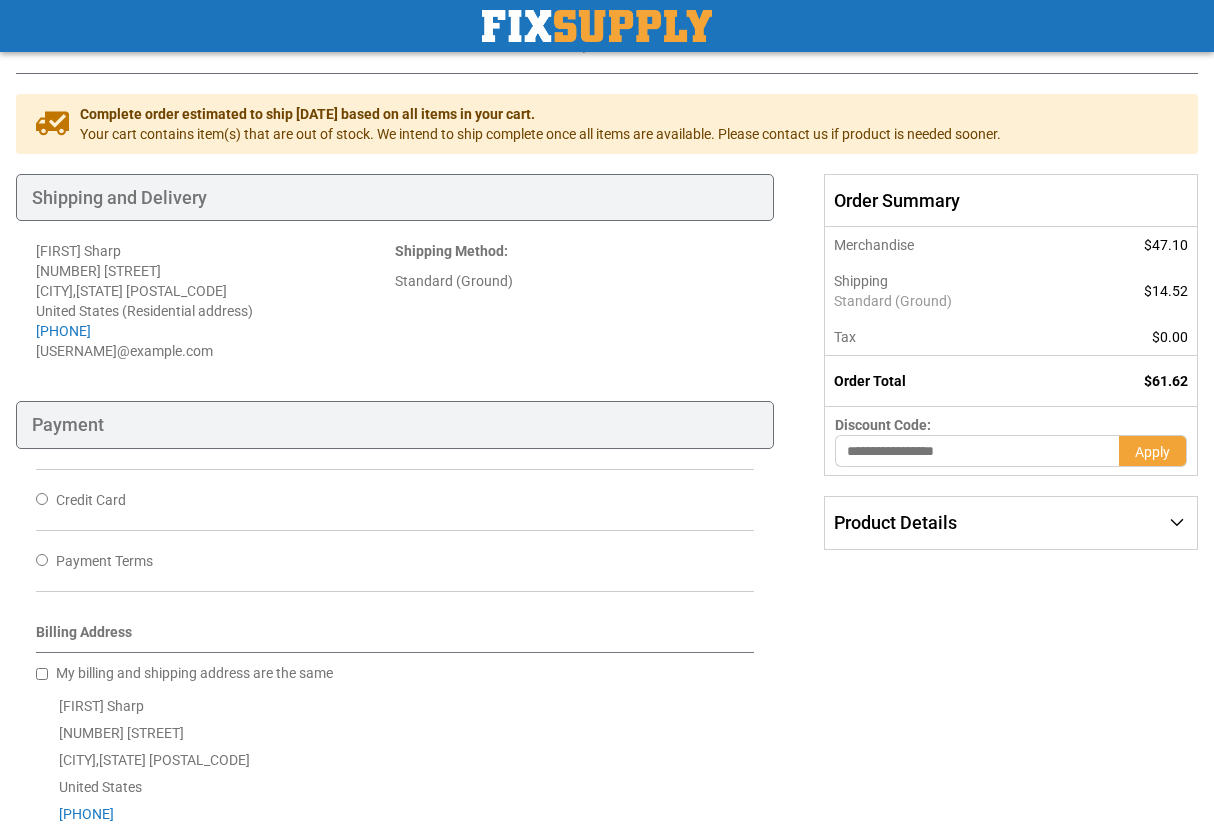 scroll, scrollTop: 112, scrollLeft: 0, axis: vertical 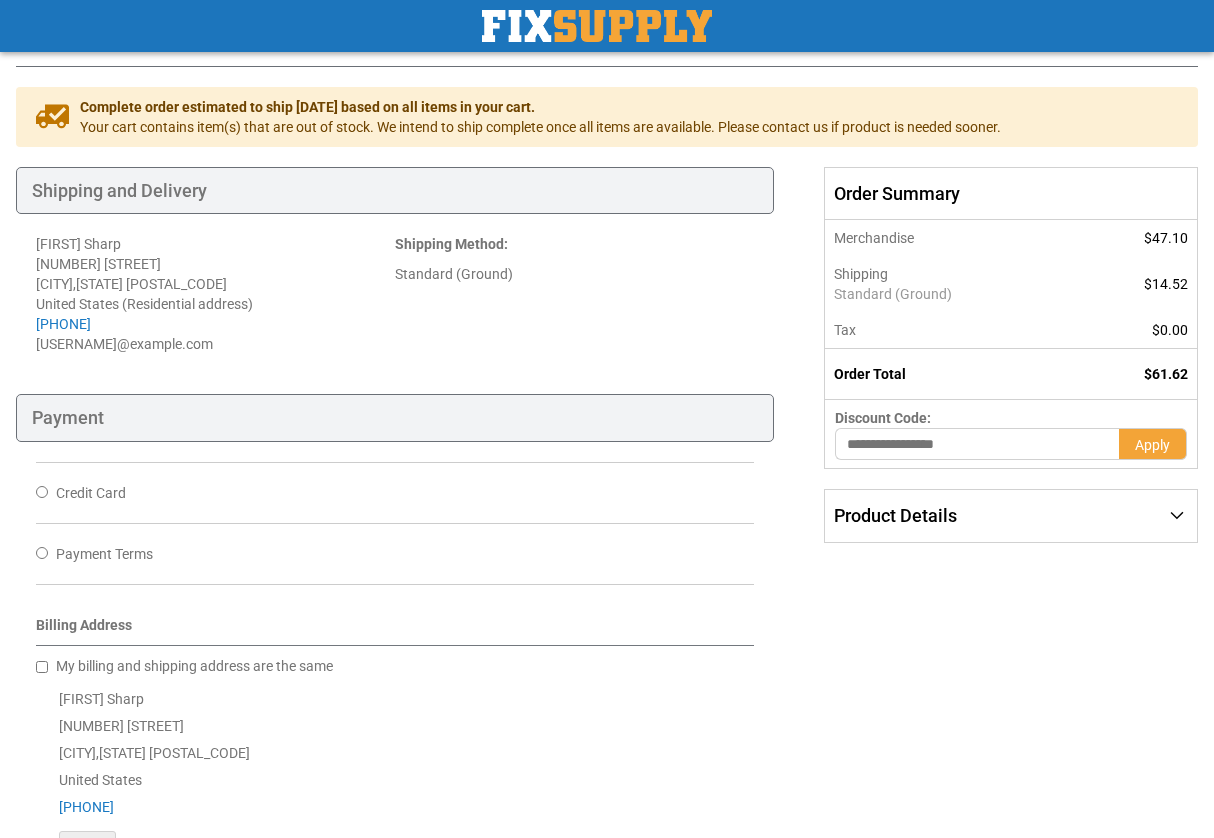 click on "Credit Card" at bounding box center (91, 493) 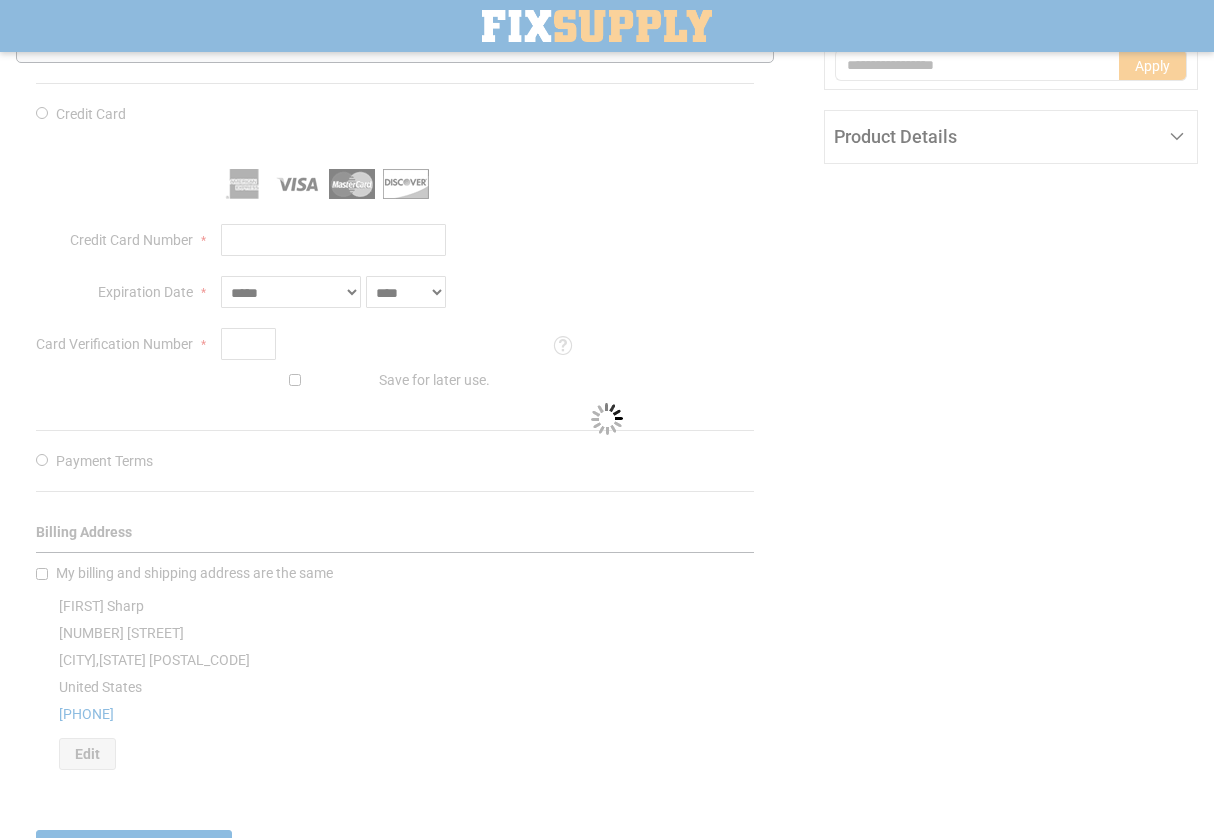 scroll, scrollTop: 497, scrollLeft: 0, axis: vertical 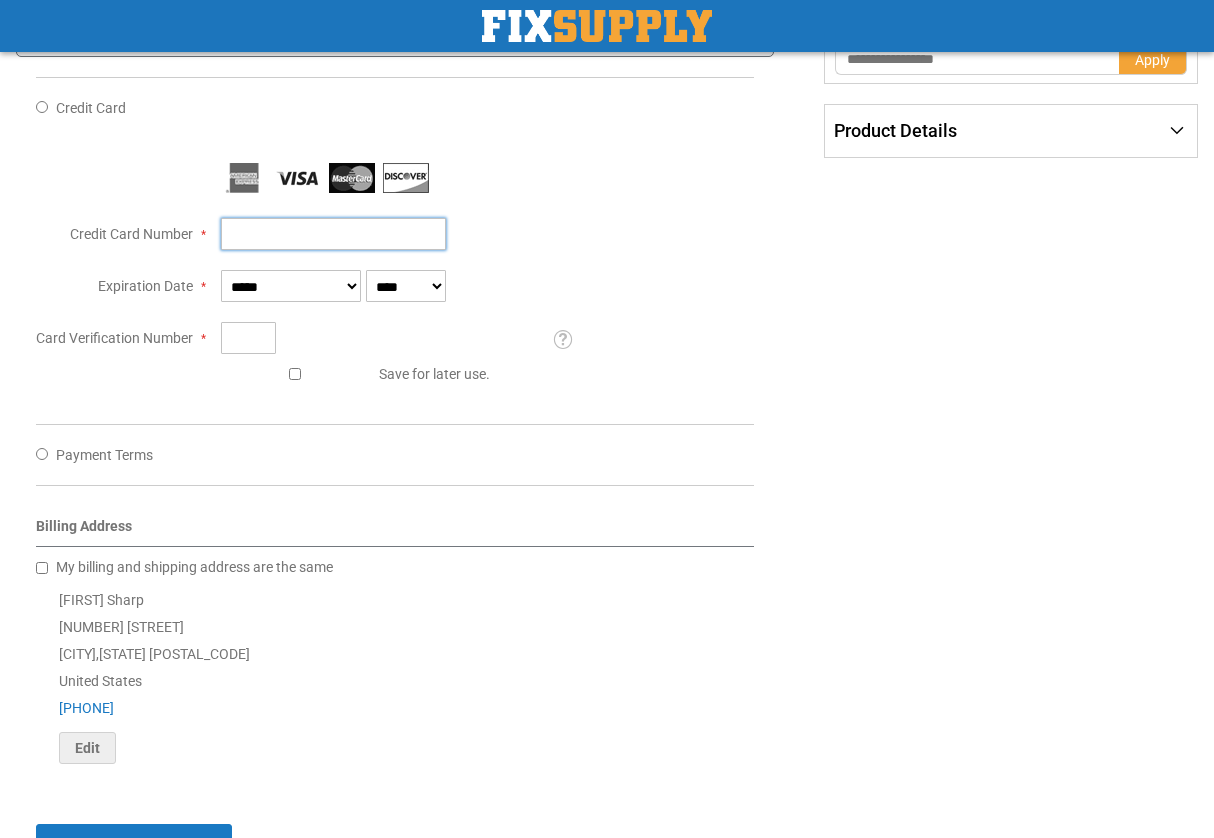 click on "Credit Card Number" at bounding box center [333, 234] 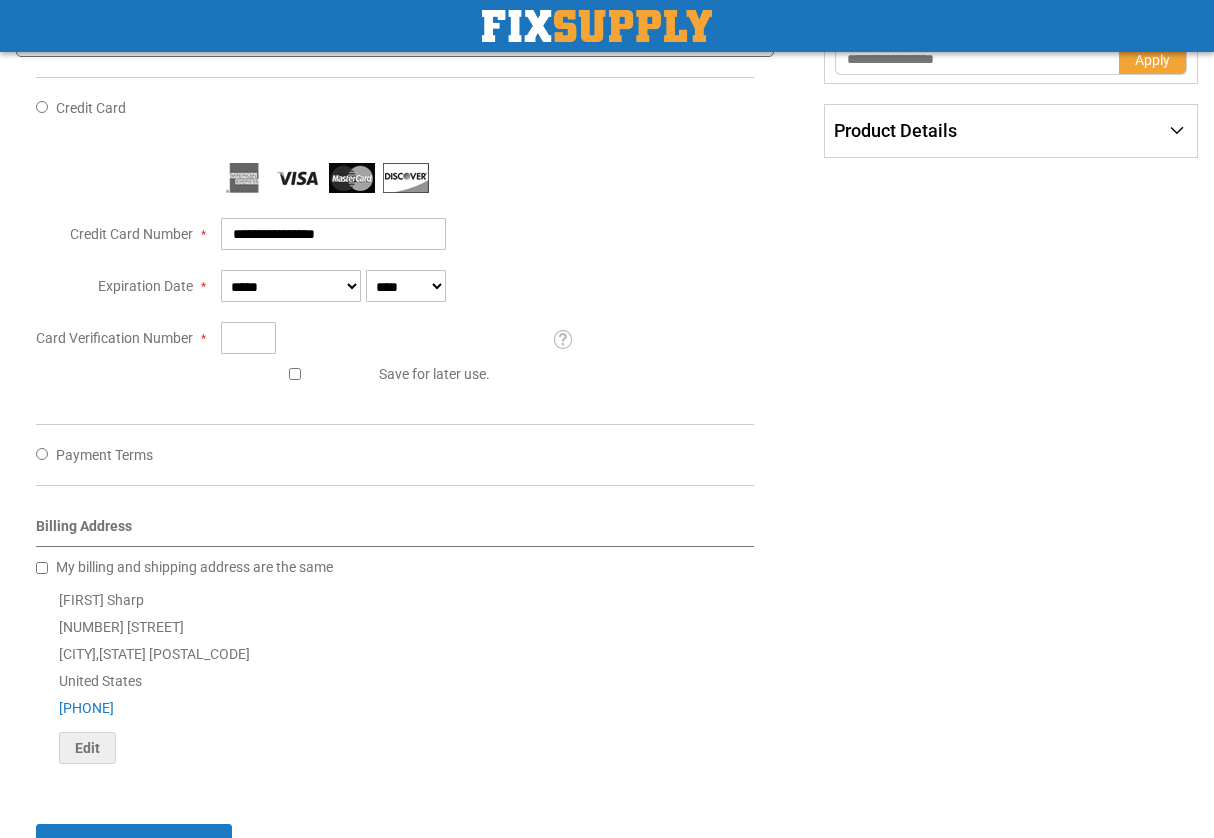 type on "**********" 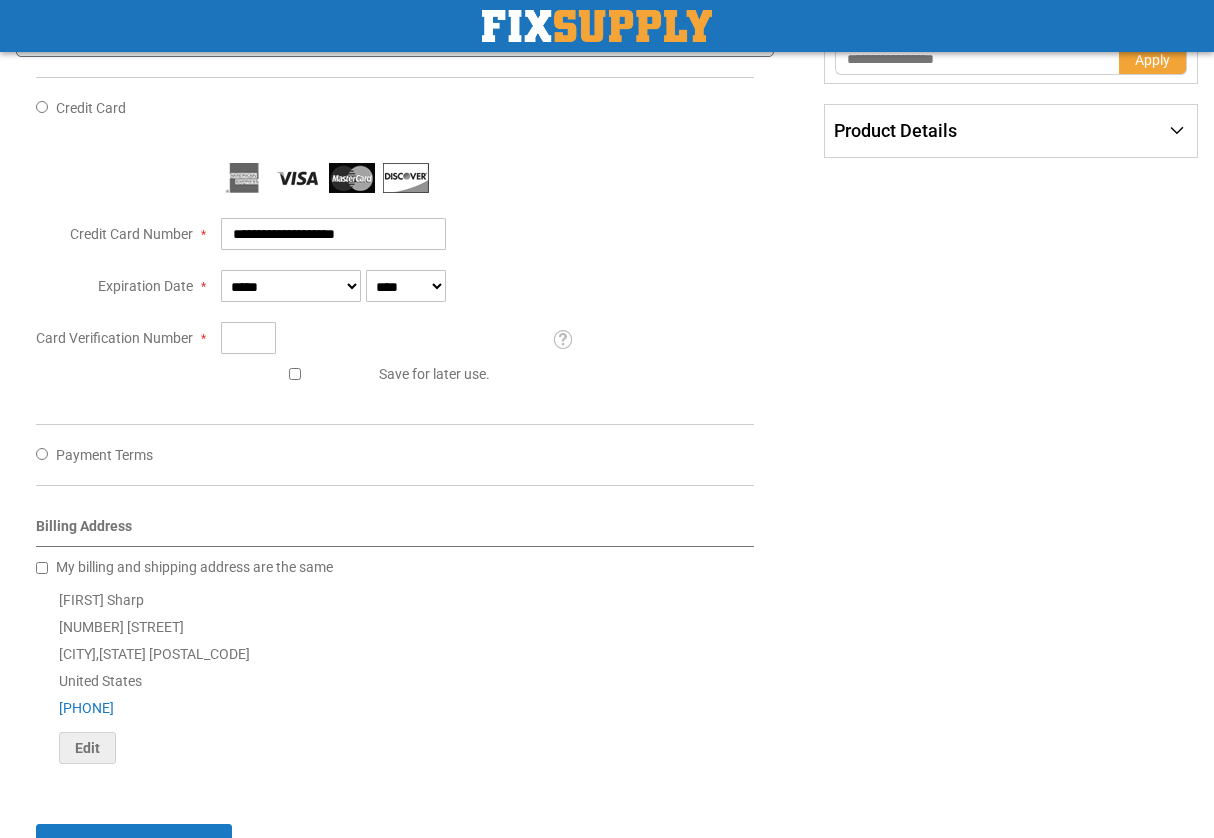 select on "*" 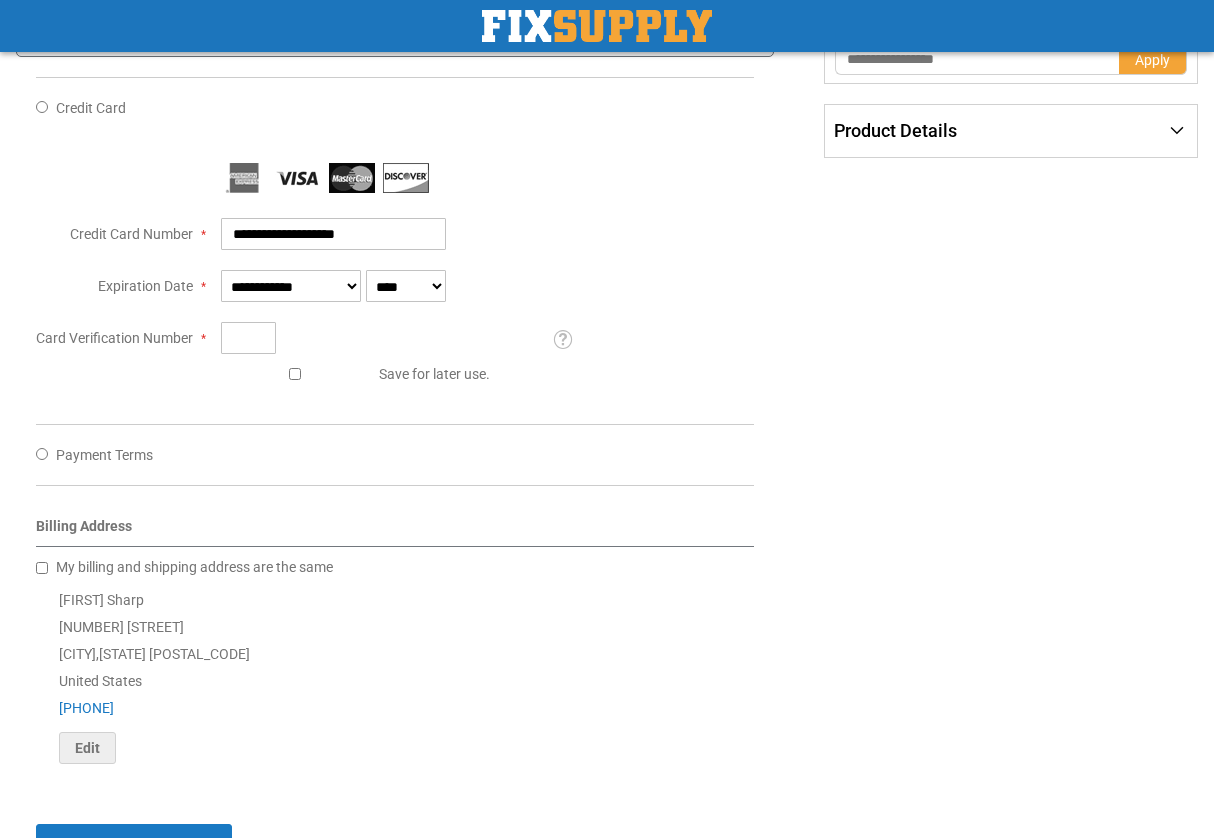 select on "****" 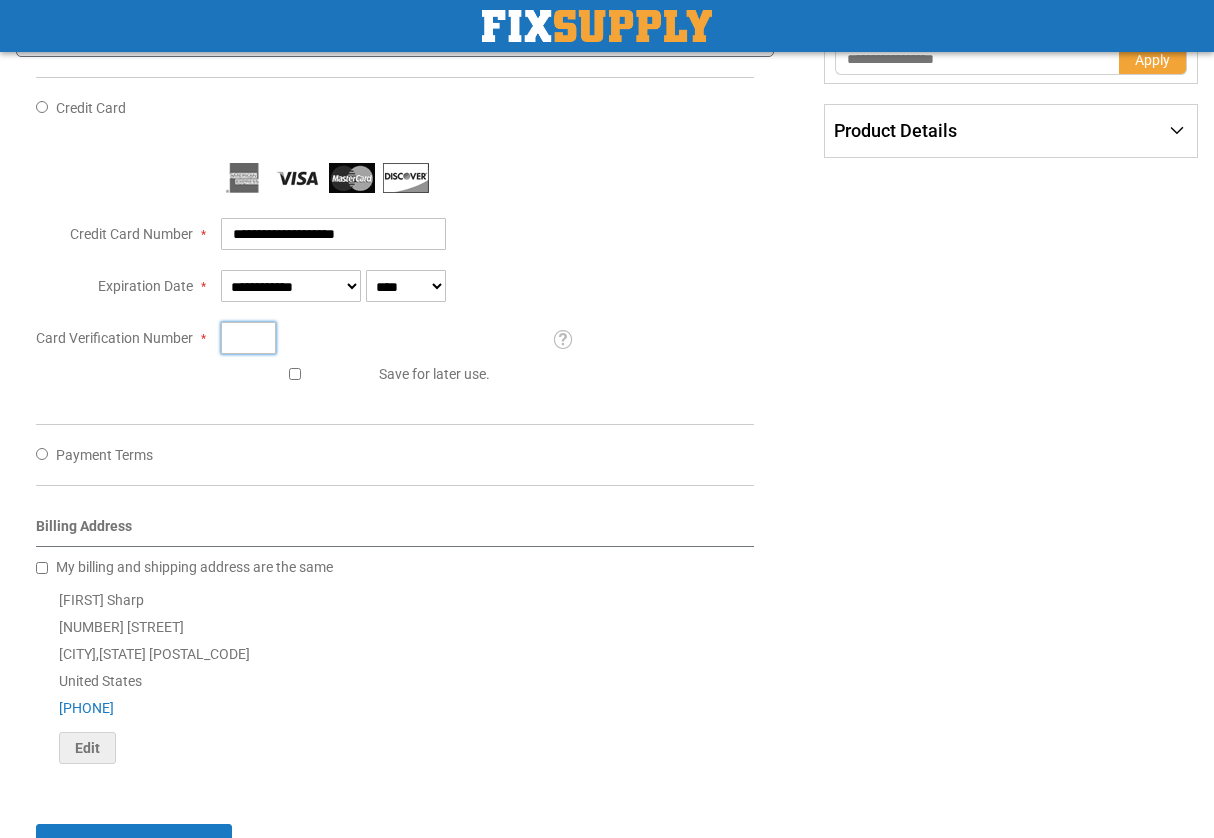 type on "***" 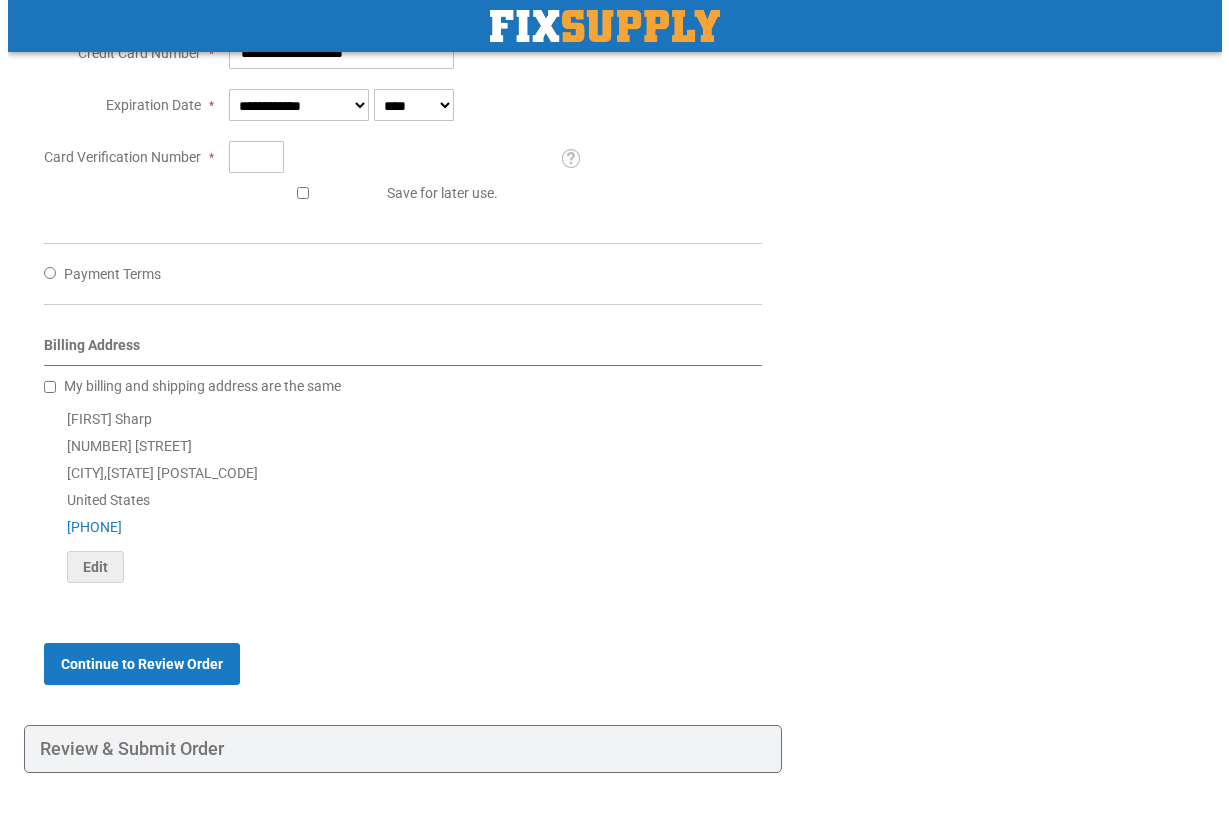 scroll, scrollTop: 680, scrollLeft: 0, axis: vertical 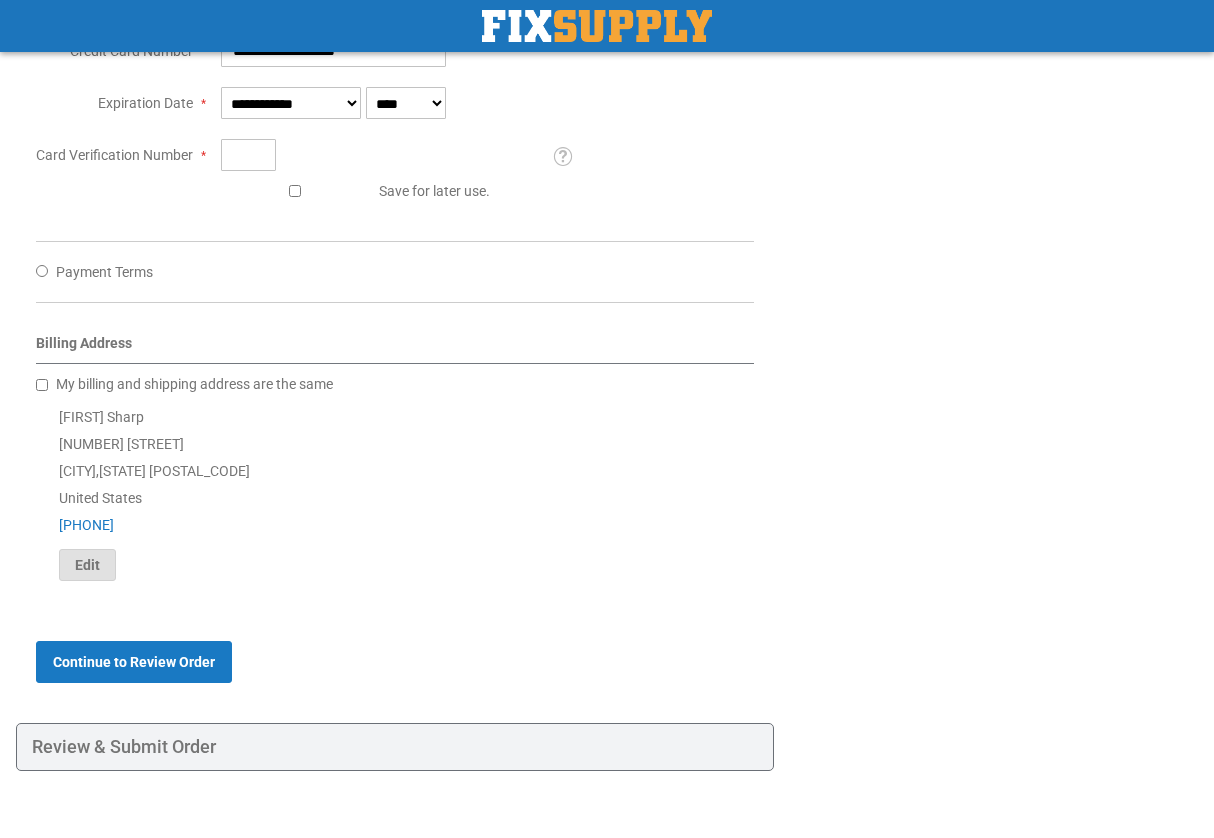click on "Edit" 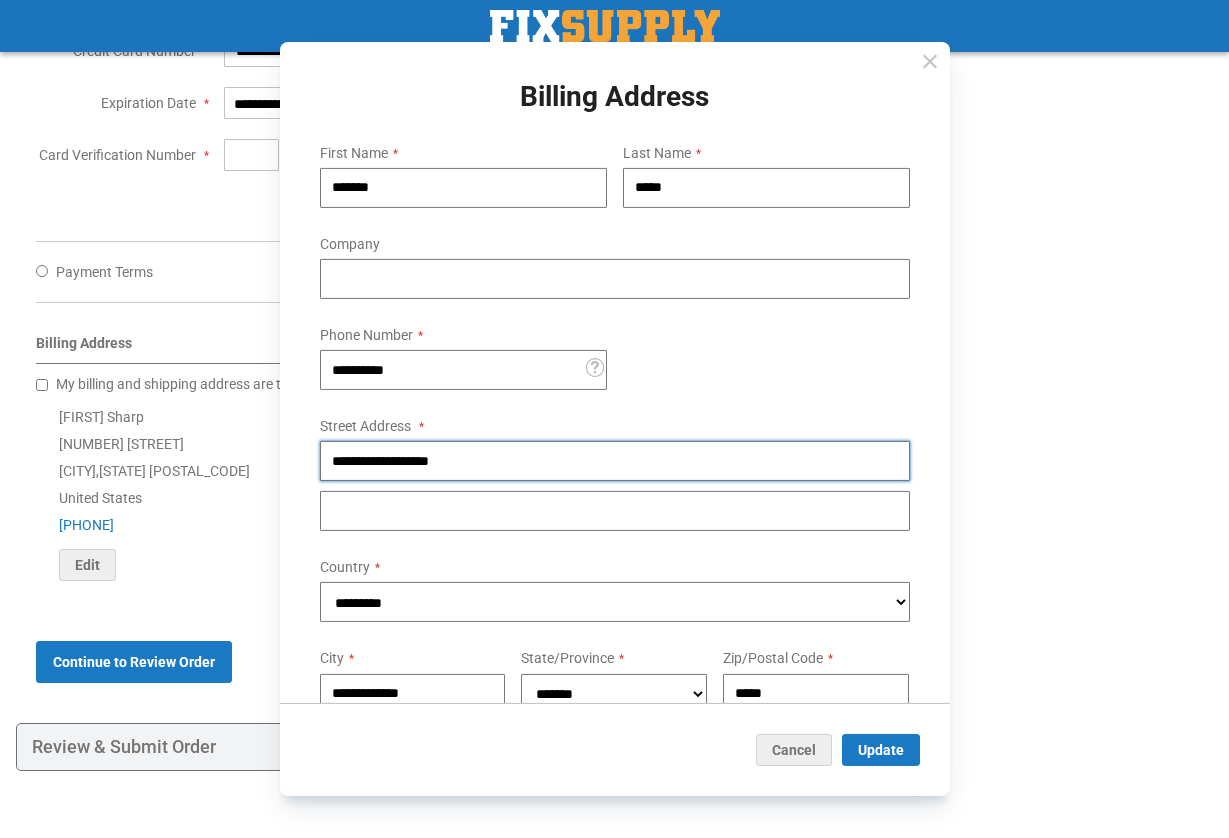 click on "**********" at bounding box center (615, 461) 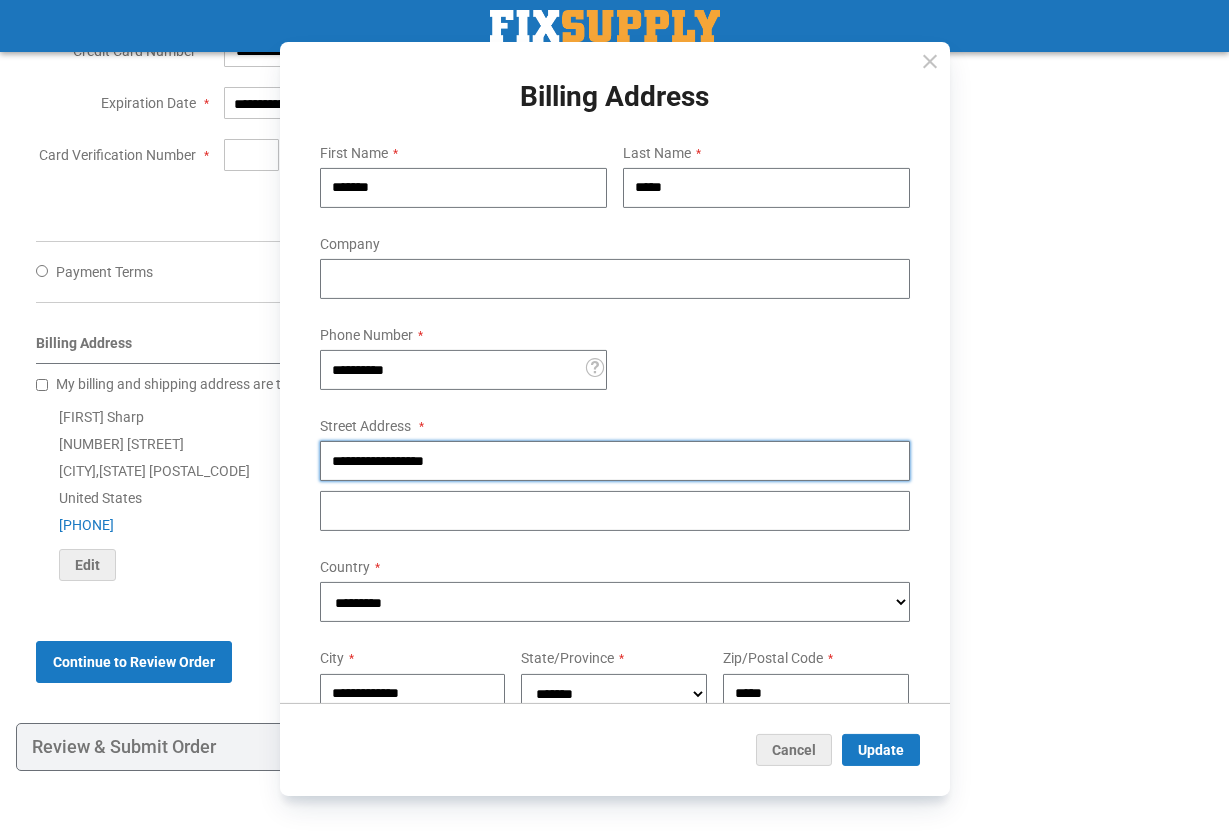 type on "**********" 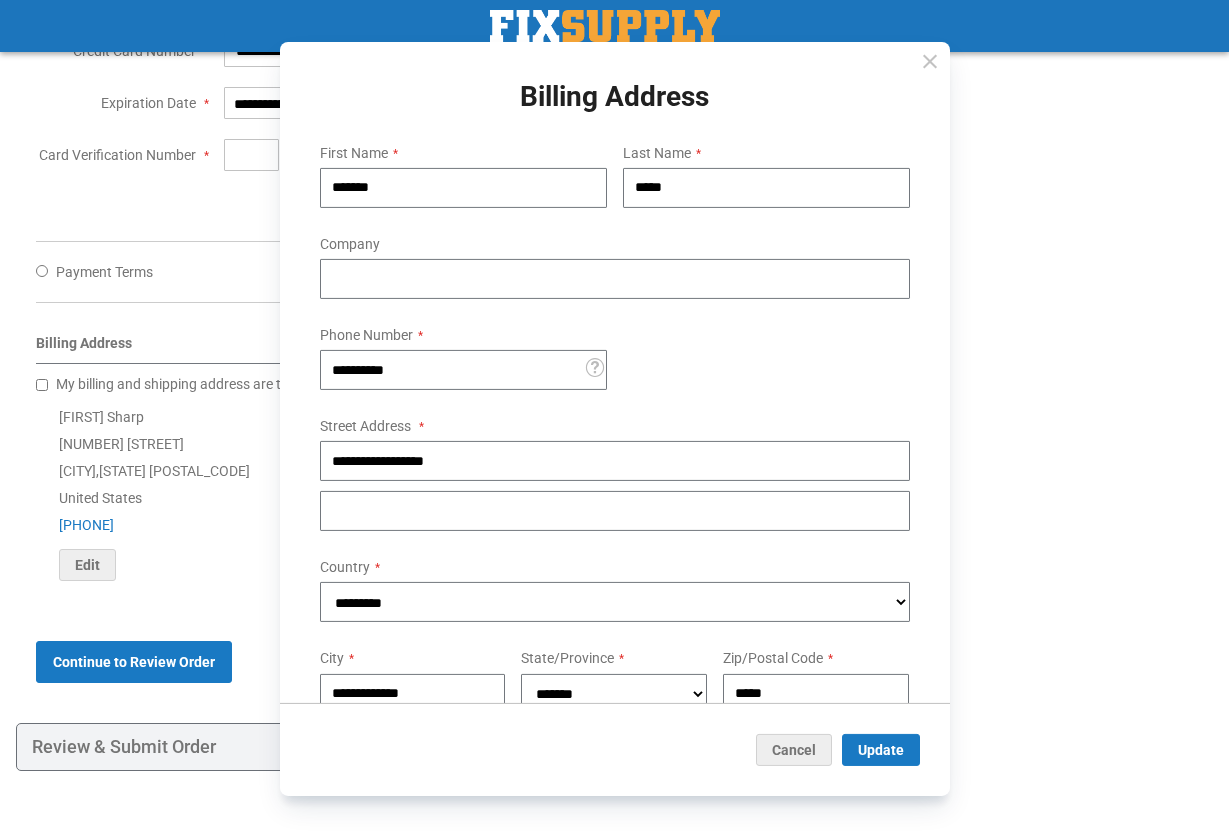 click on "Street Address
Street Address: Line 1
[STREET]
Street Address: Line 2
Street Address: Line 3" at bounding box center (615, 470) 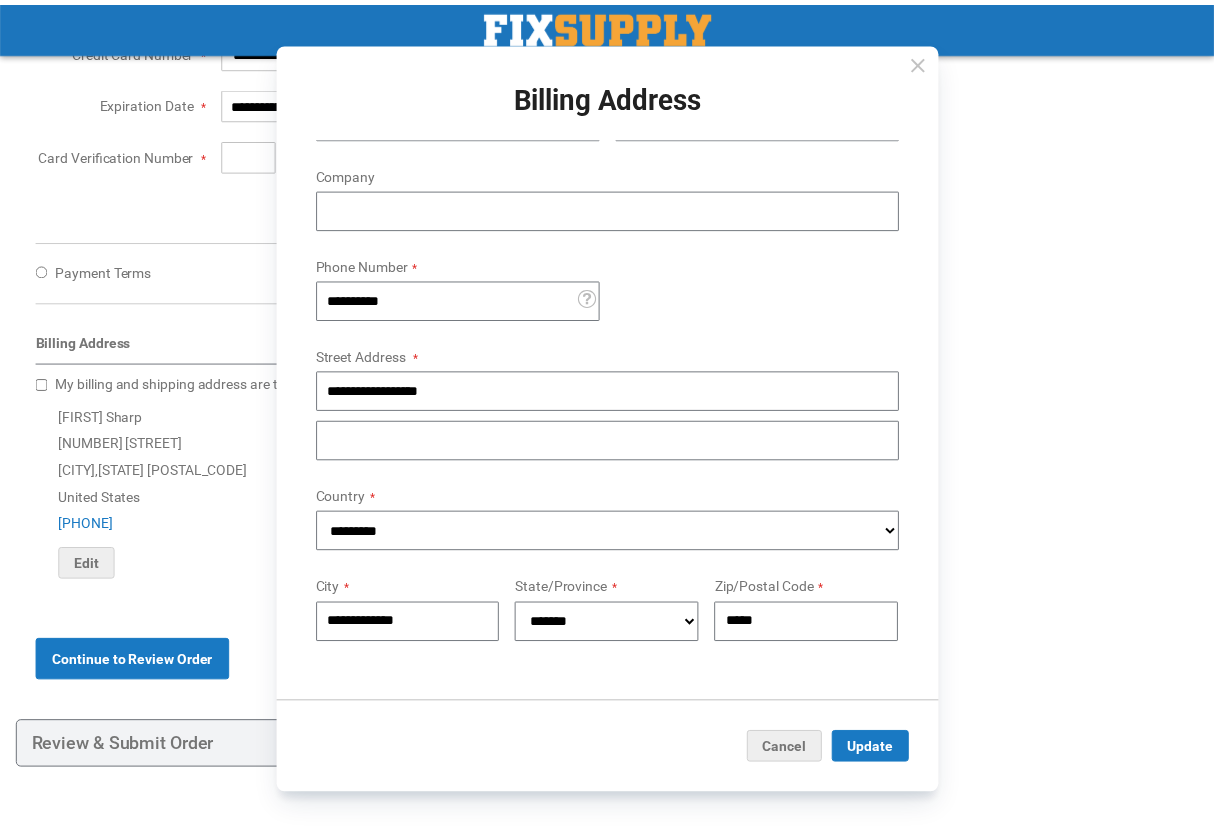 scroll, scrollTop: 69, scrollLeft: 0, axis: vertical 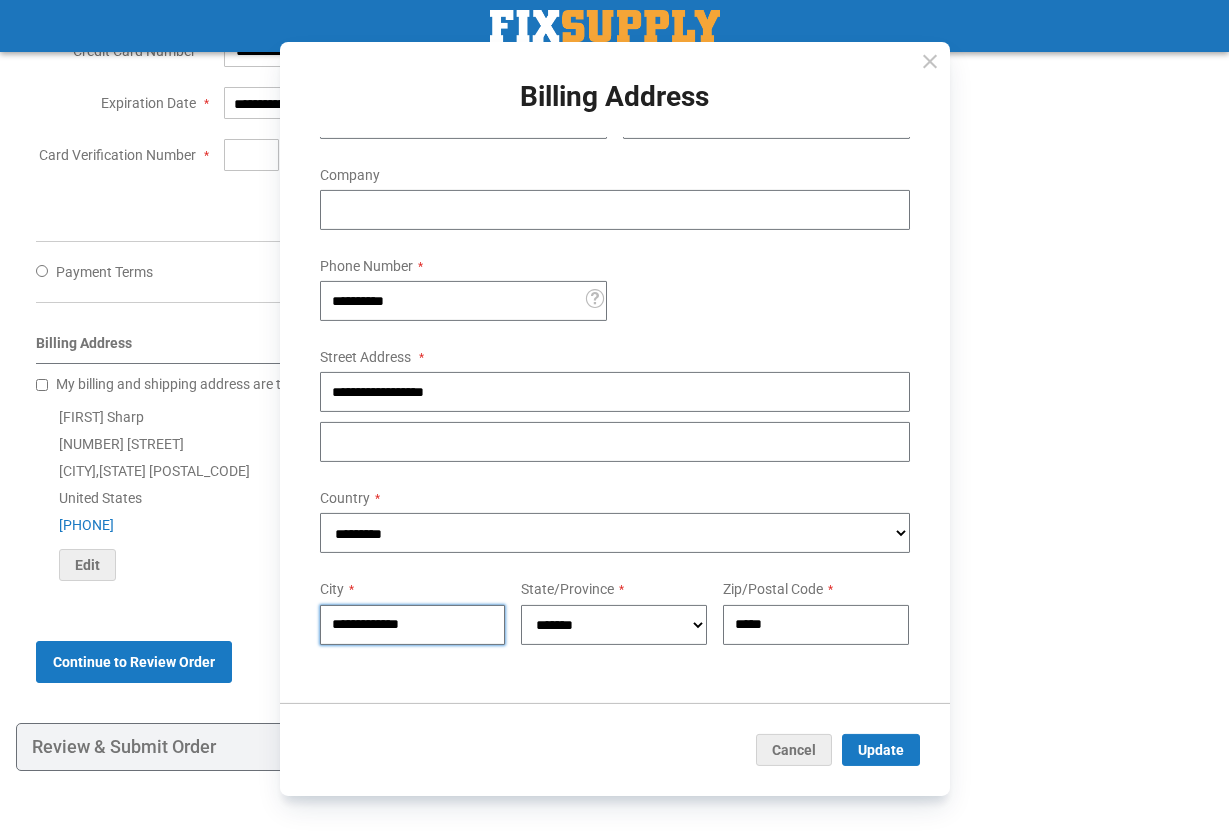 click on "**********" at bounding box center (413, 624) 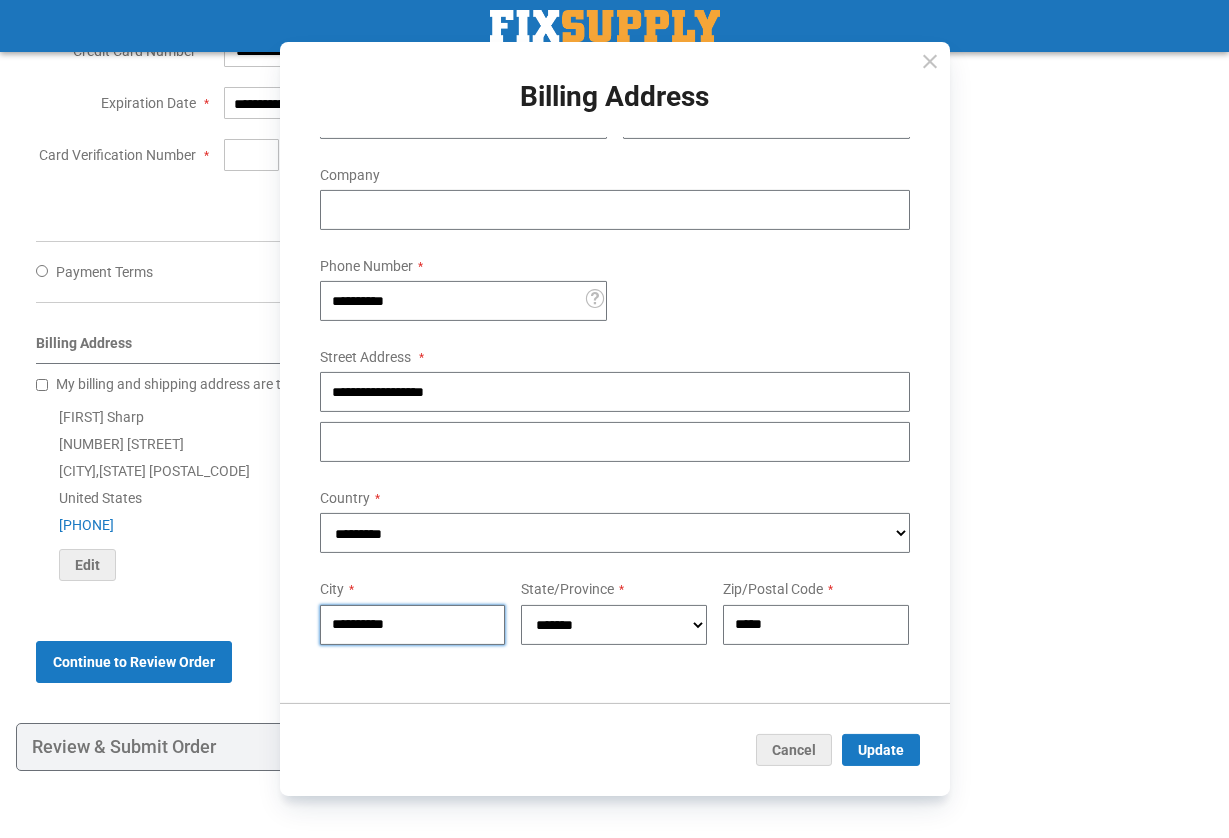 type on "**********" 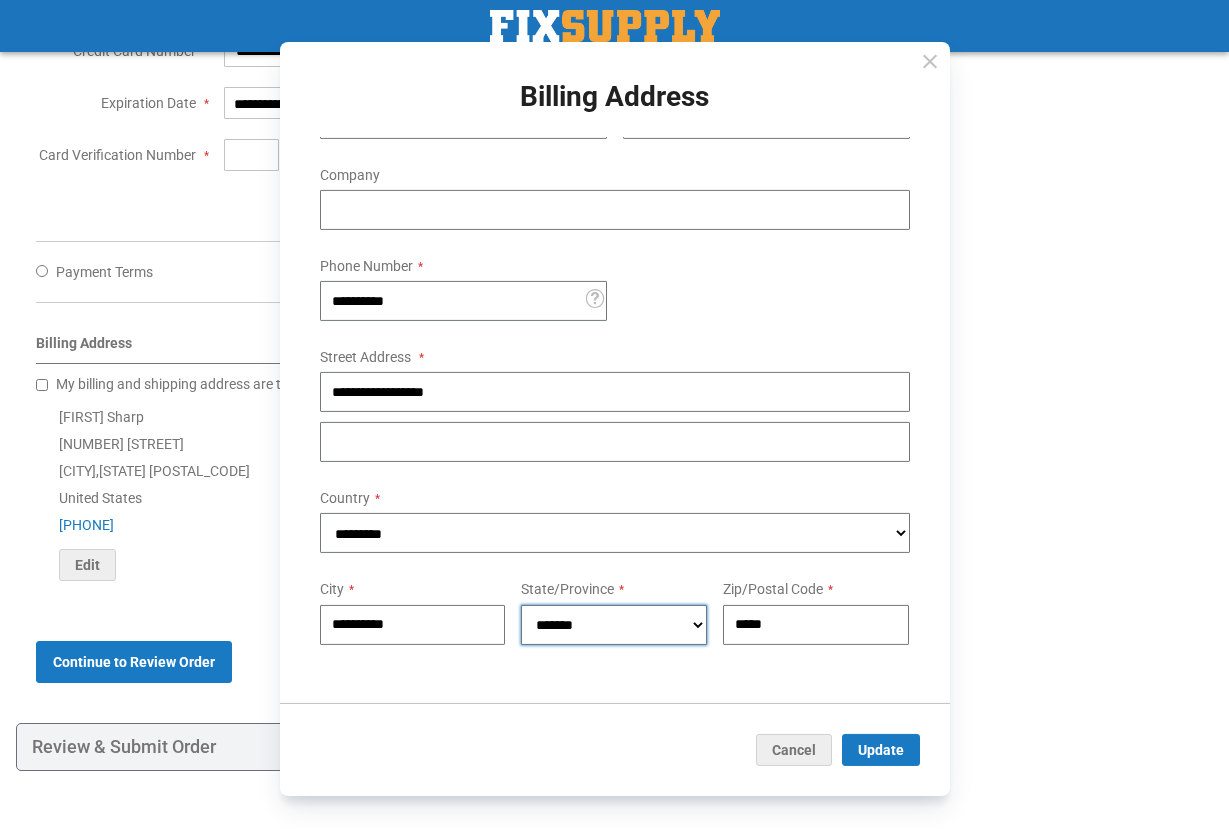 select on "**" 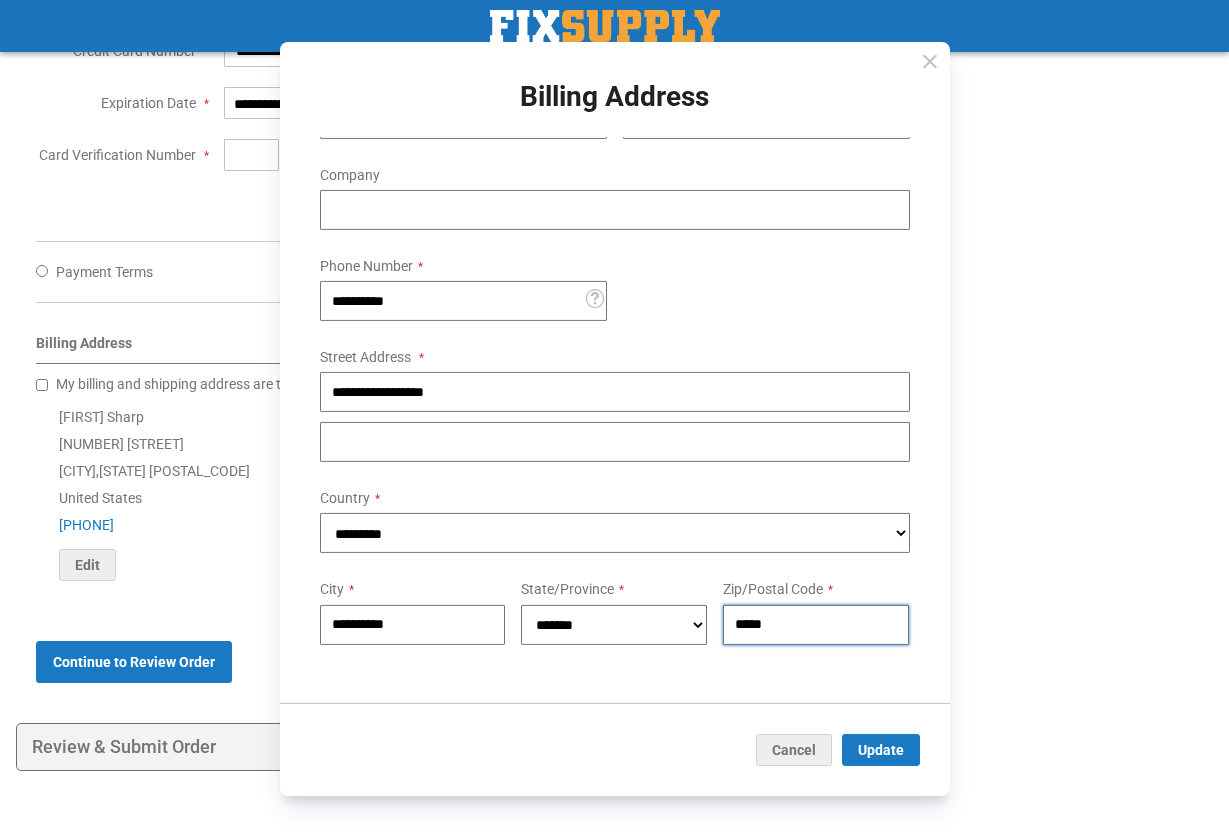 click on "*****" at bounding box center [816, 624] 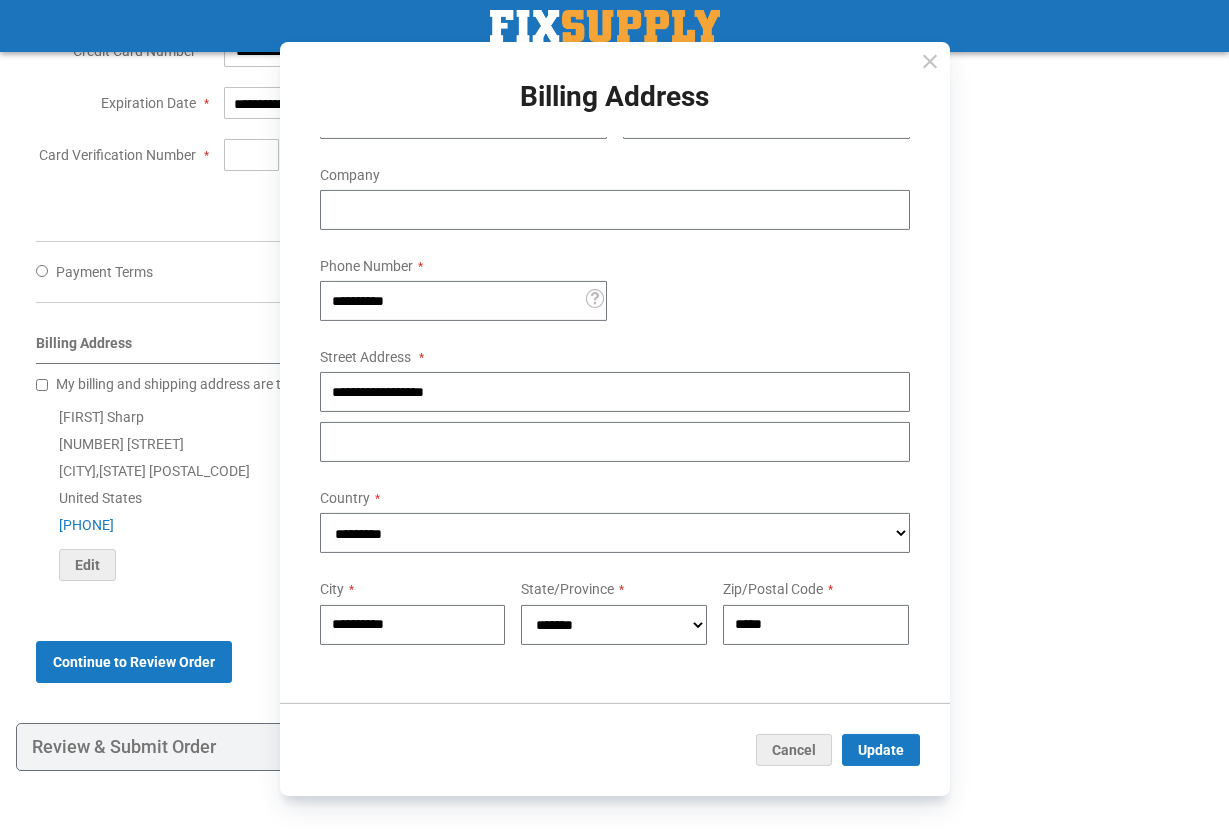 click on "First Name
[FIRST]
Last Name
[LAST]
Company
Phone Number
[PHONE]
Tooltip
For delivery questions.
Street Address
Street Address: Line 1
[STREET]" at bounding box center [615, 366] 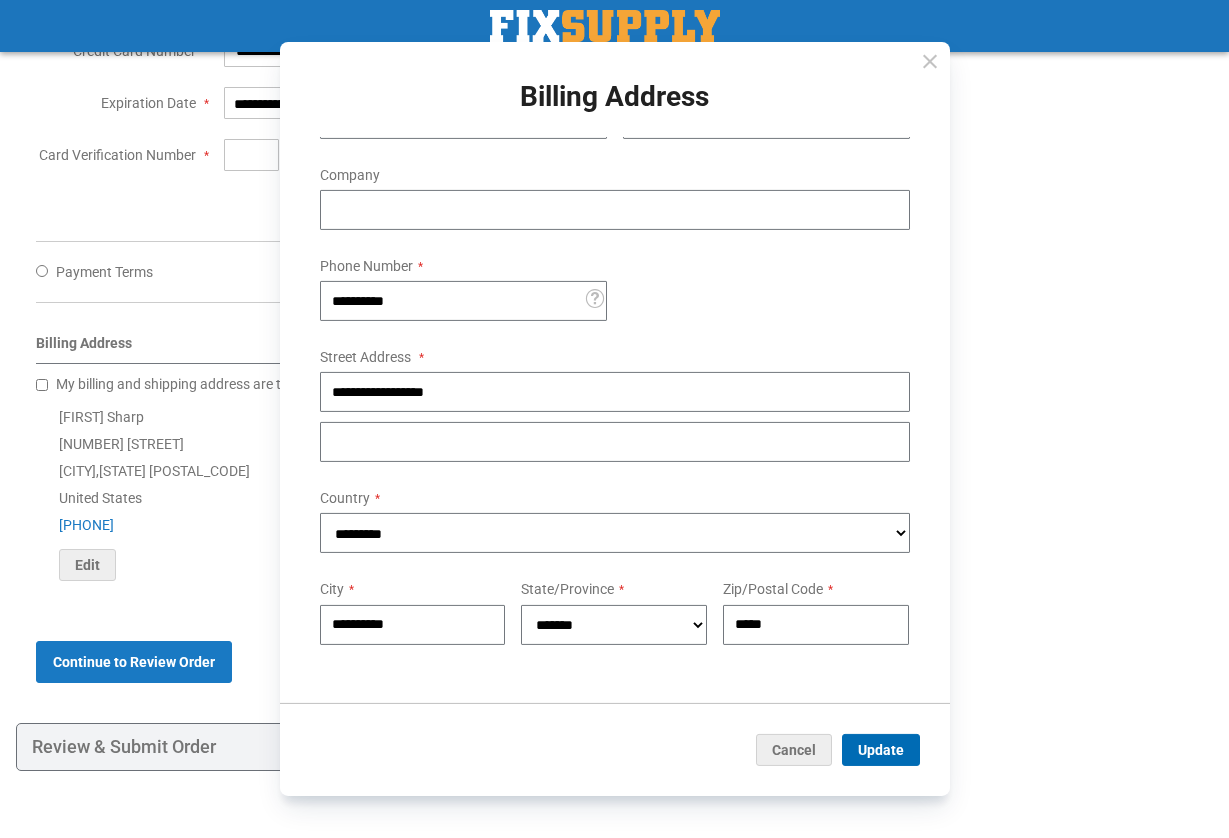 click on "Update" at bounding box center (881, 750) 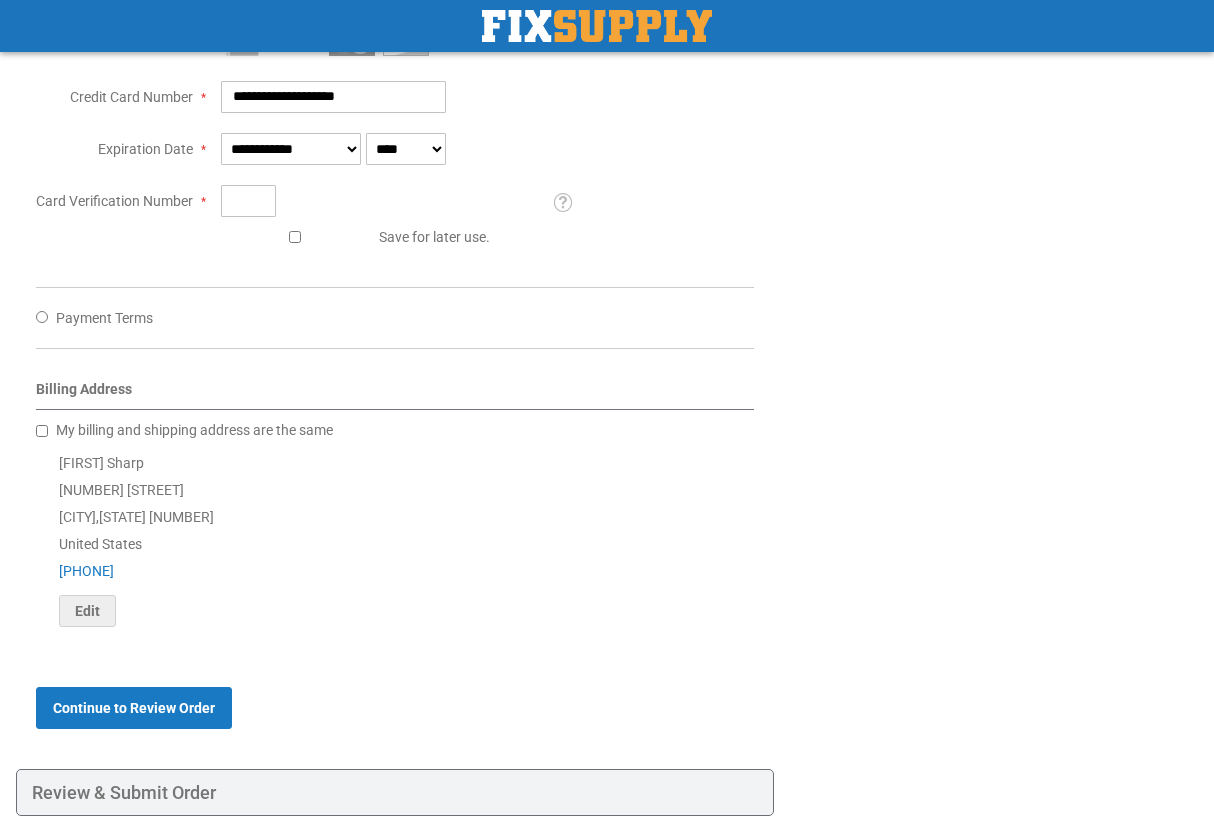 scroll, scrollTop: 0, scrollLeft: 0, axis: both 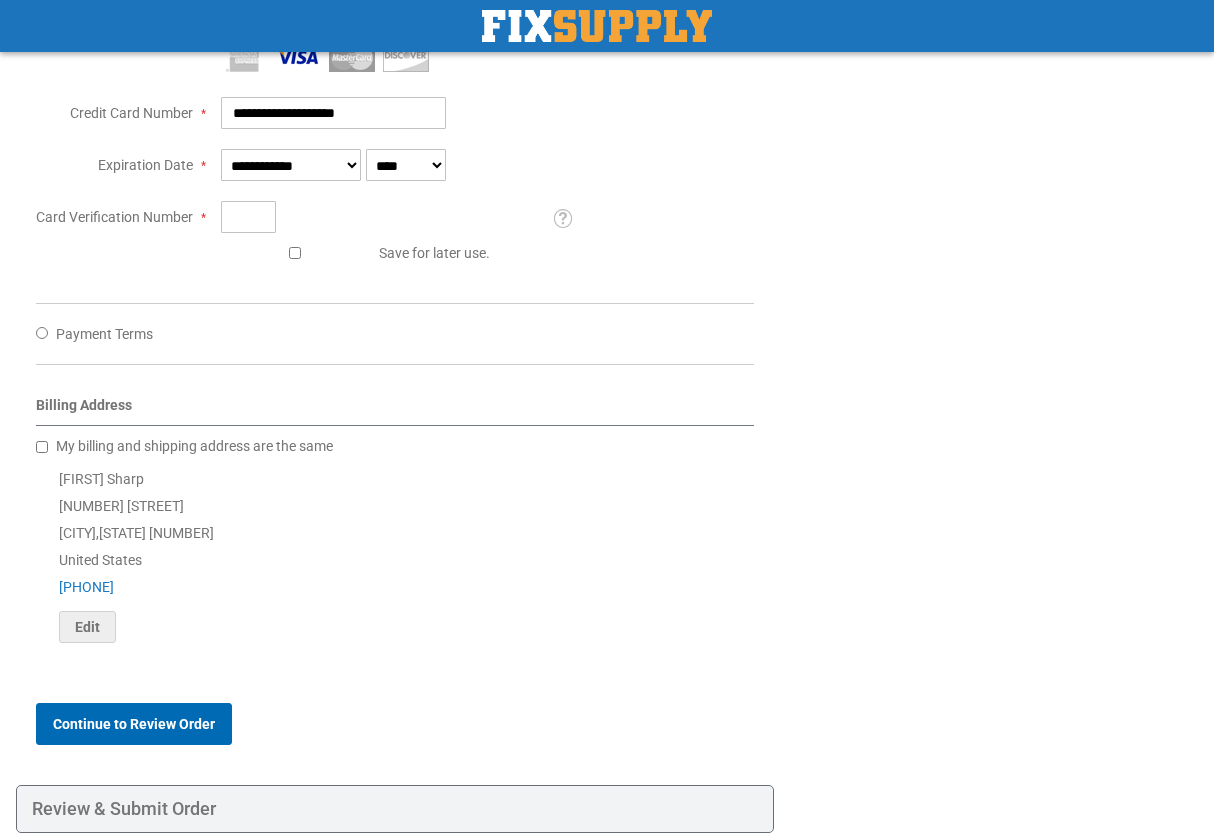 click on "Continue to Review Order" at bounding box center [134, 724] 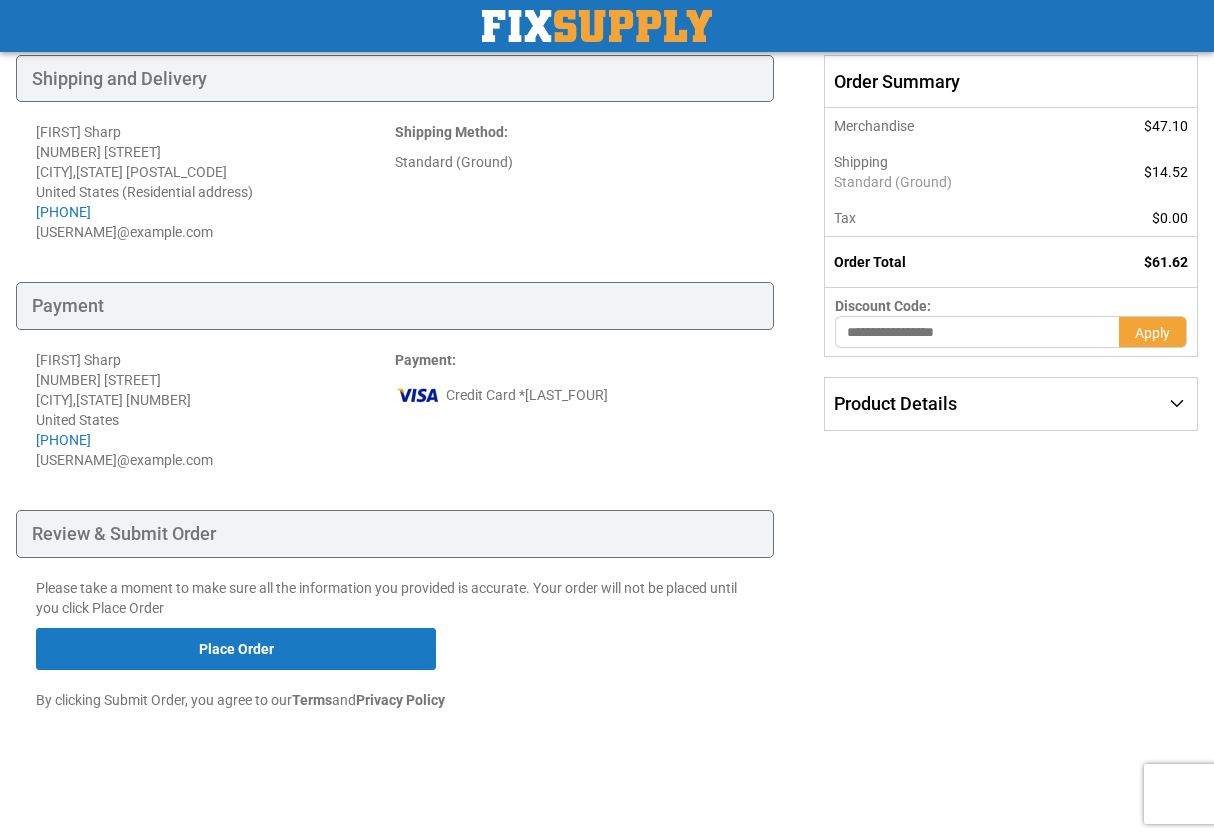 scroll, scrollTop: 223, scrollLeft: 0, axis: vertical 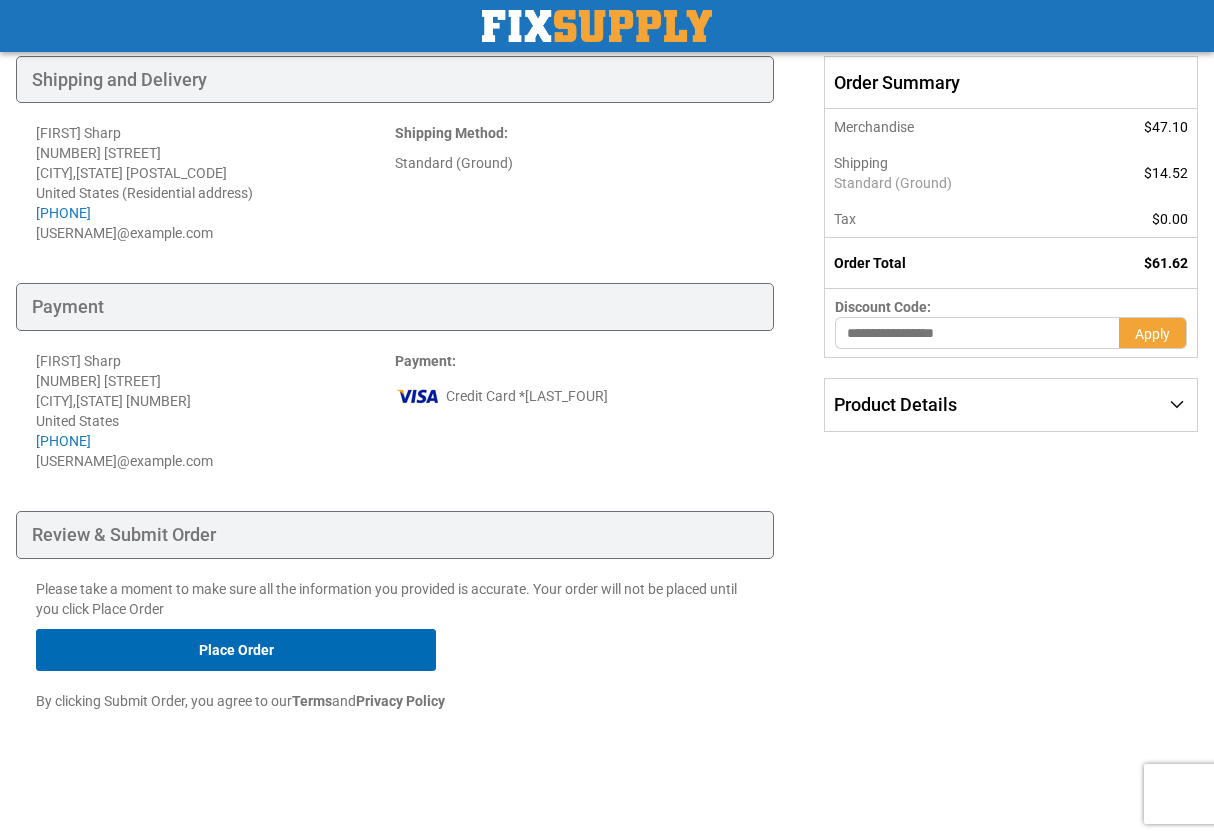 click on "Place Order" at bounding box center [236, 650] 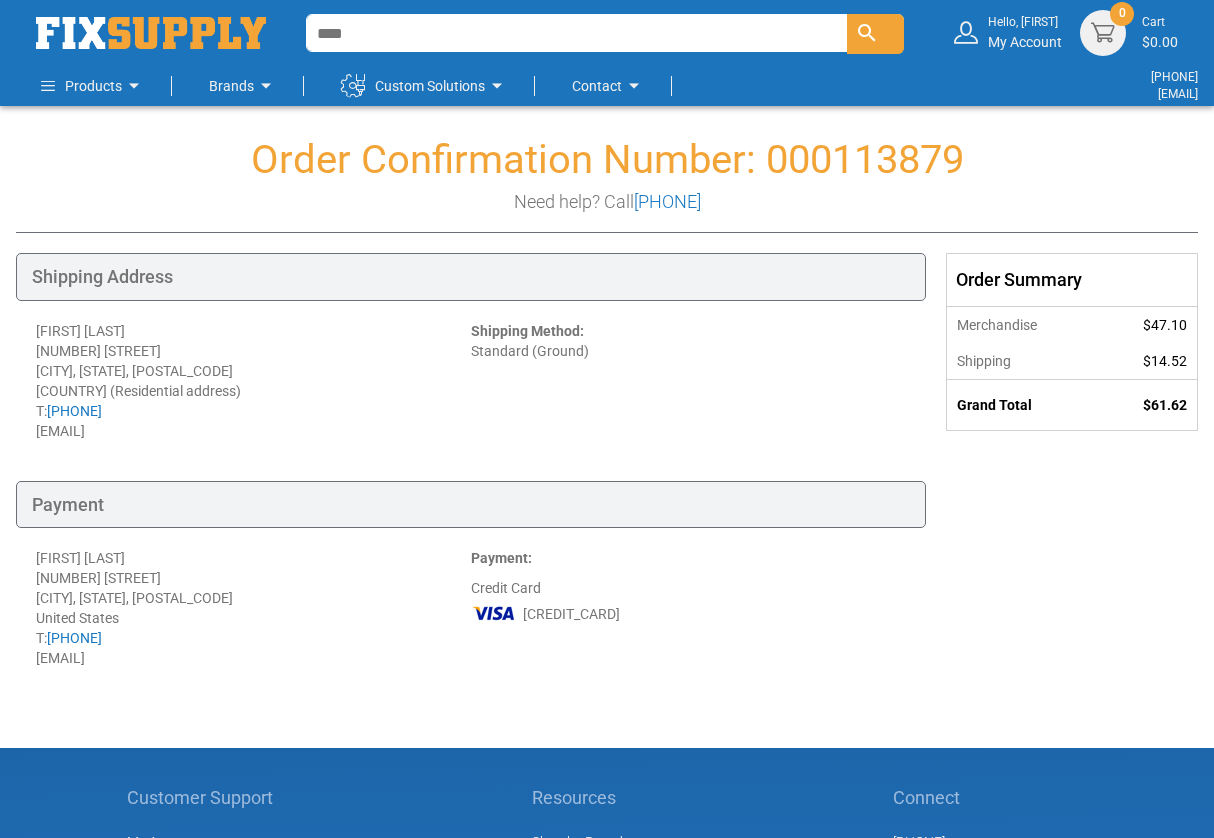 scroll, scrollTop: 0, scrollLeft: 0, axis: both 